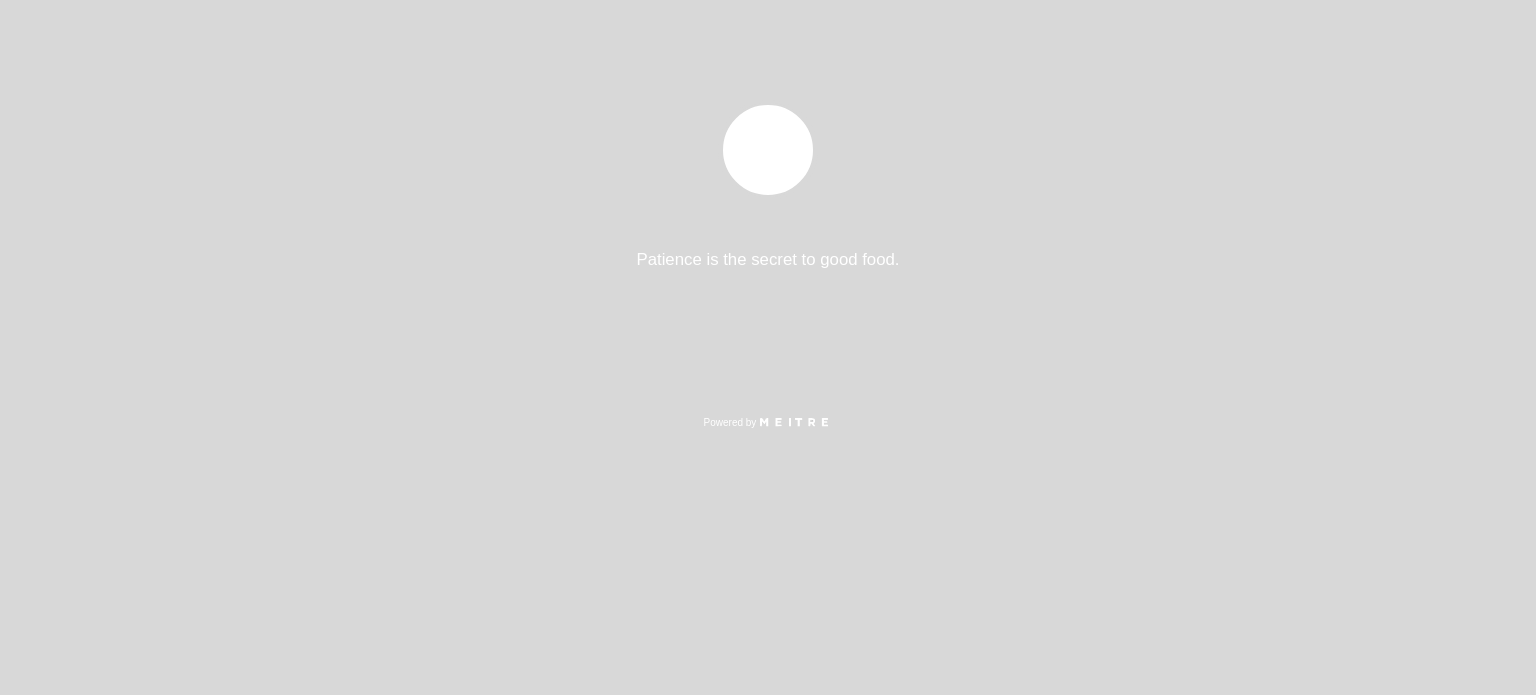 select on "pt" 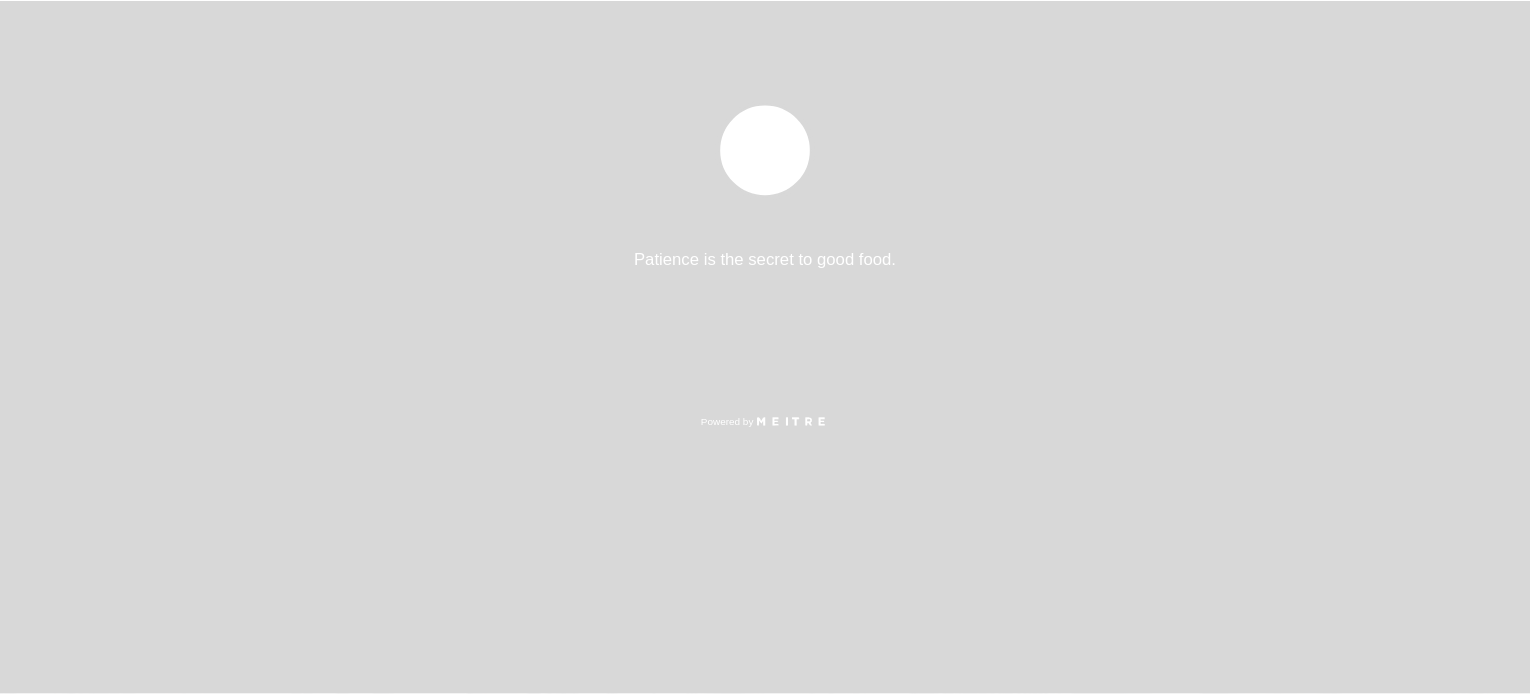 scroll, scrollTop: 0, scrollLeft: 0, axis: both 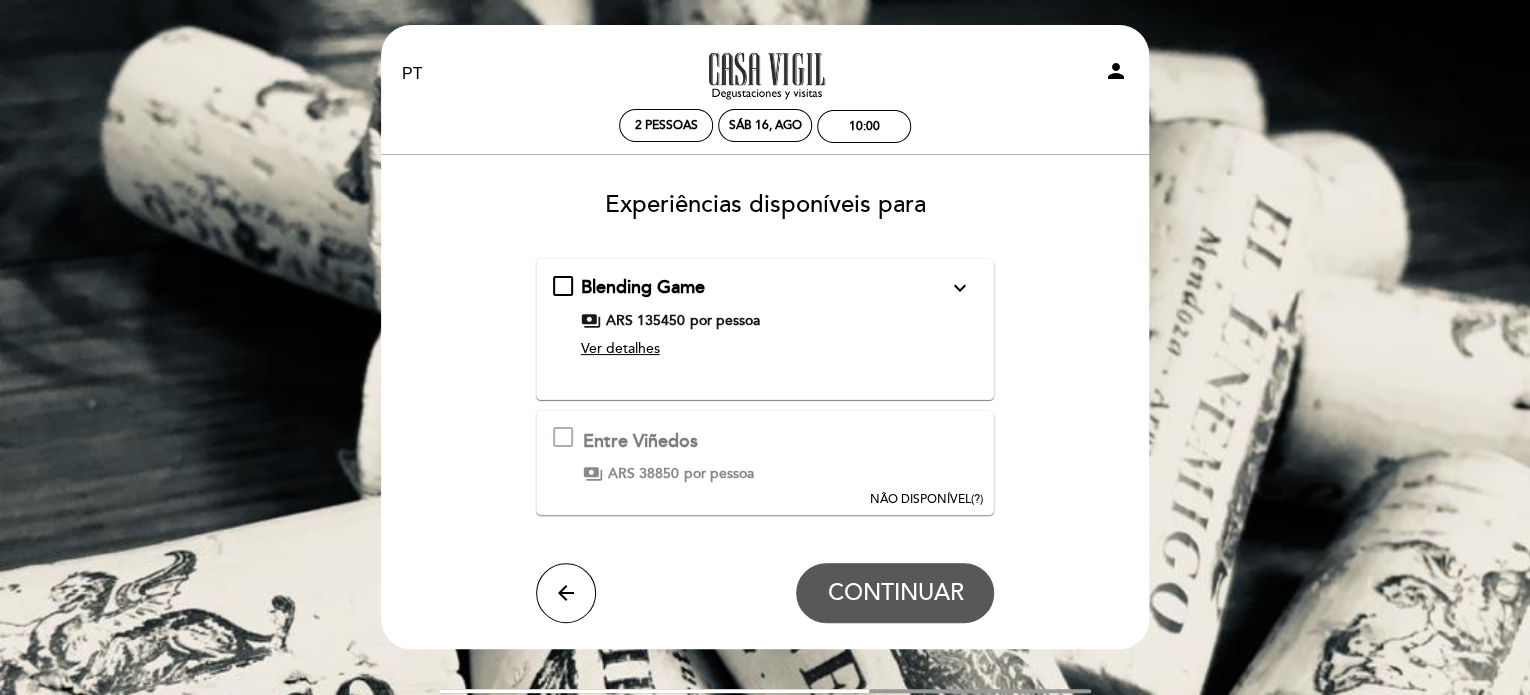 click on "expand_more" at bounding box center (959, 288) 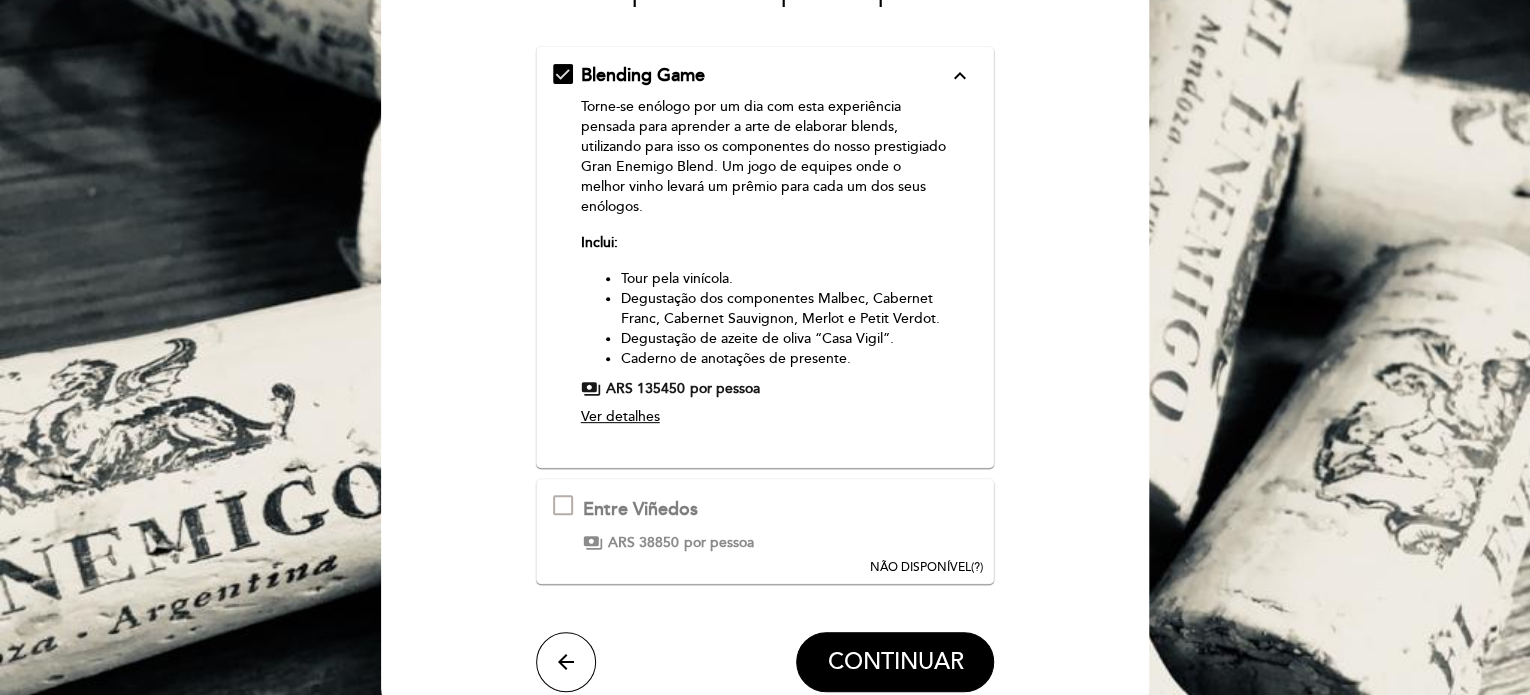scroll, scrollTop: 216, scrollLeft: 0, axis: vertical 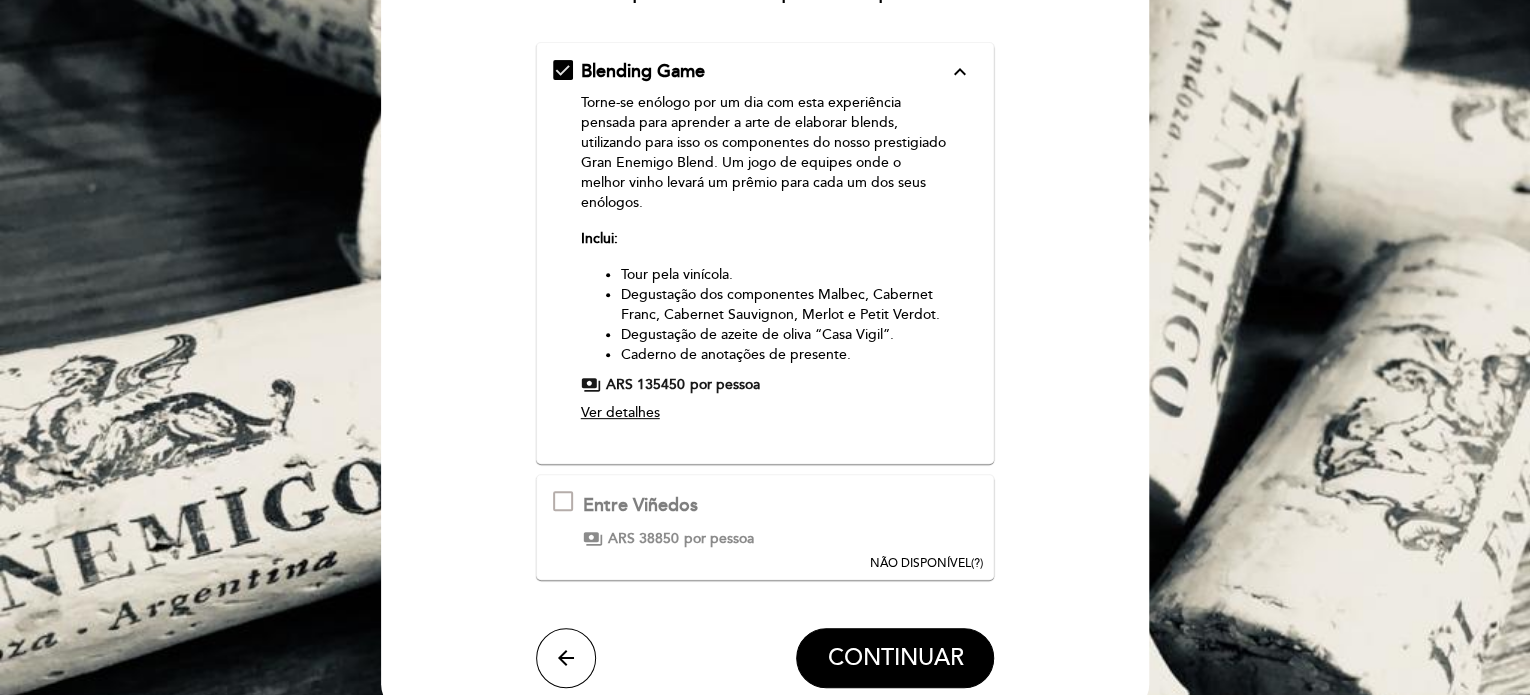 click on "Ver detalhes" at bounding box center (620, 412) 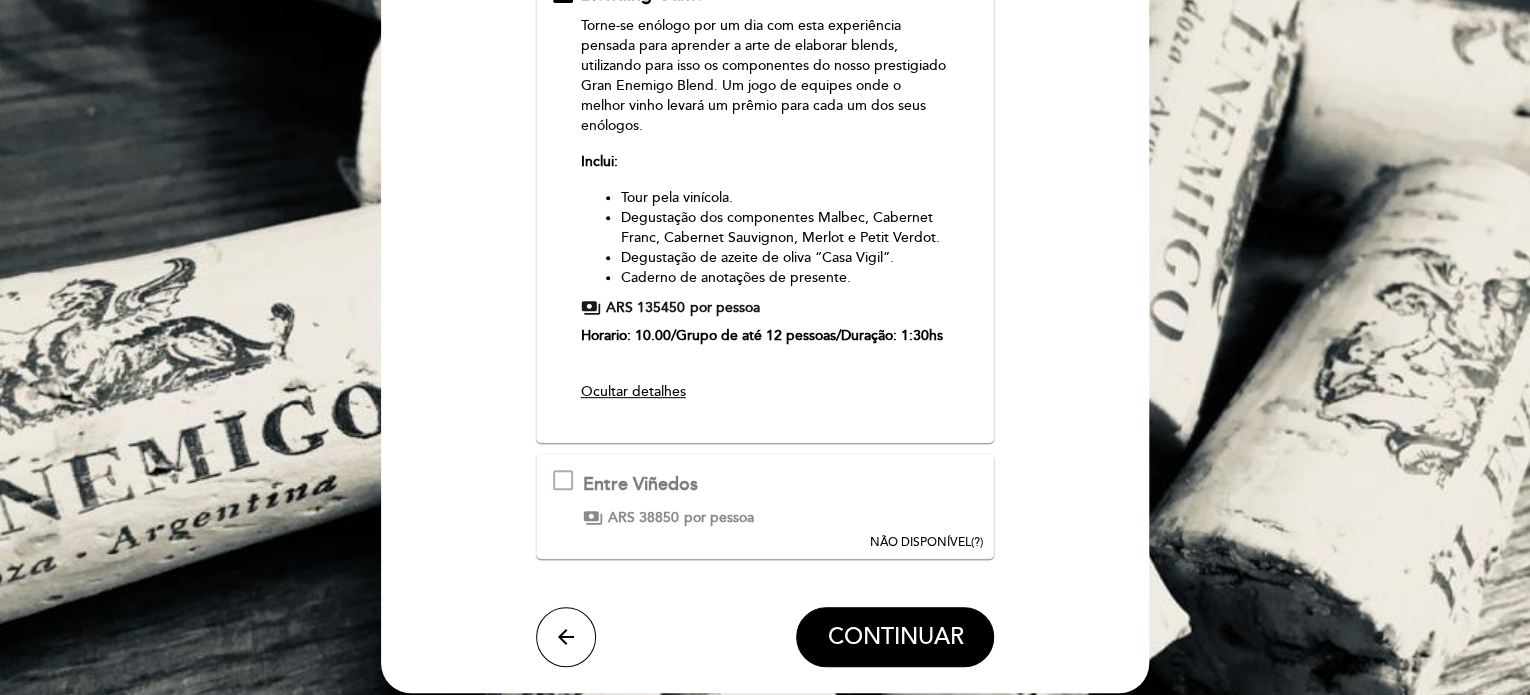 click on "Entre Viñedos" at bounding box center [668, 485] 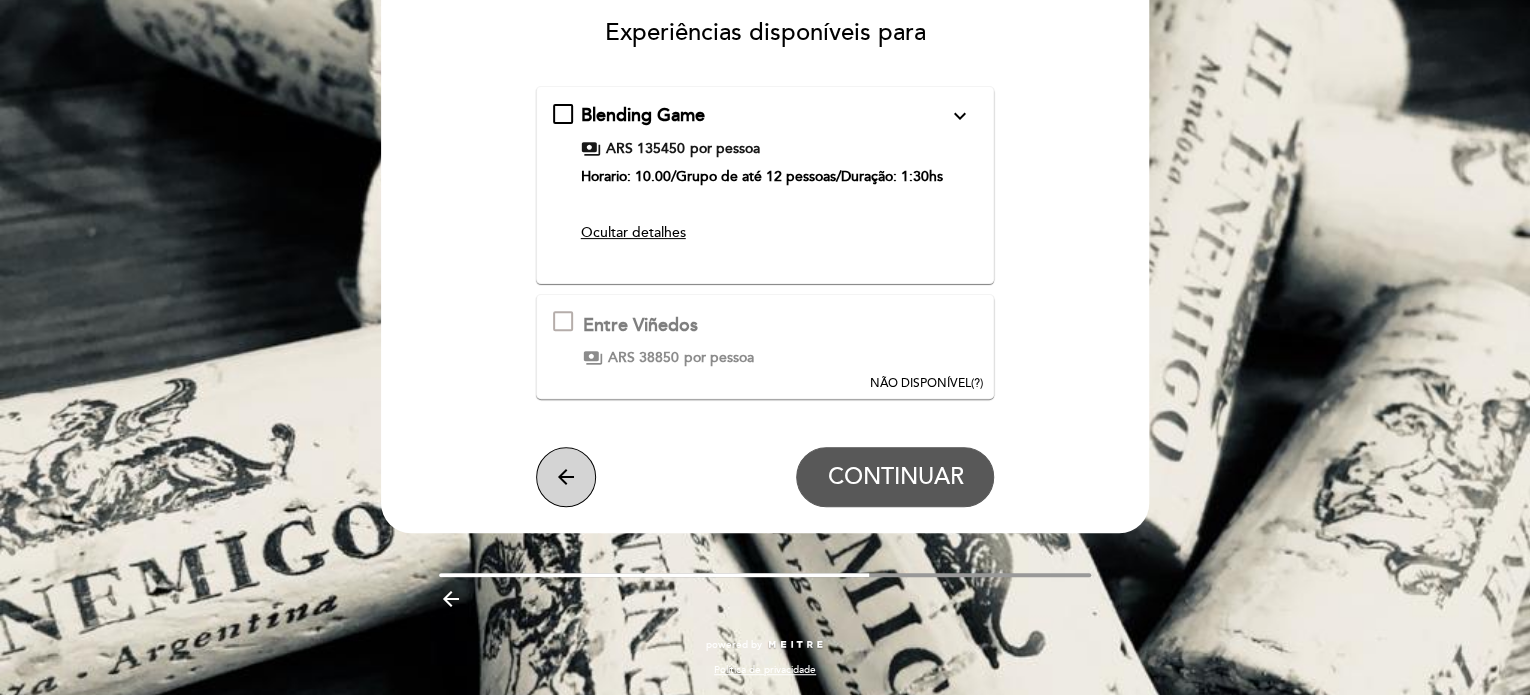 click on "arrow_back" at bounding box center [566, 477] 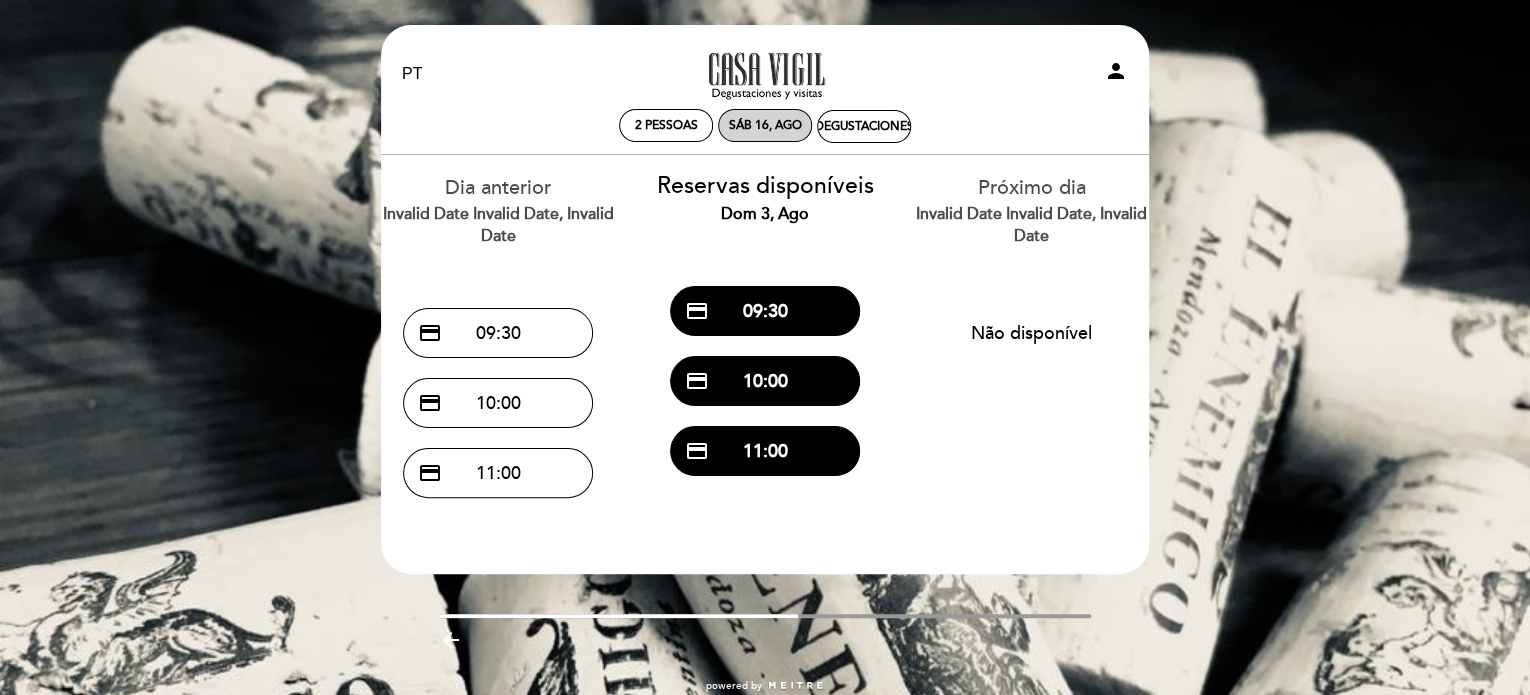 click on "Sáb
16,
ago" at bounding box center [765, 125] 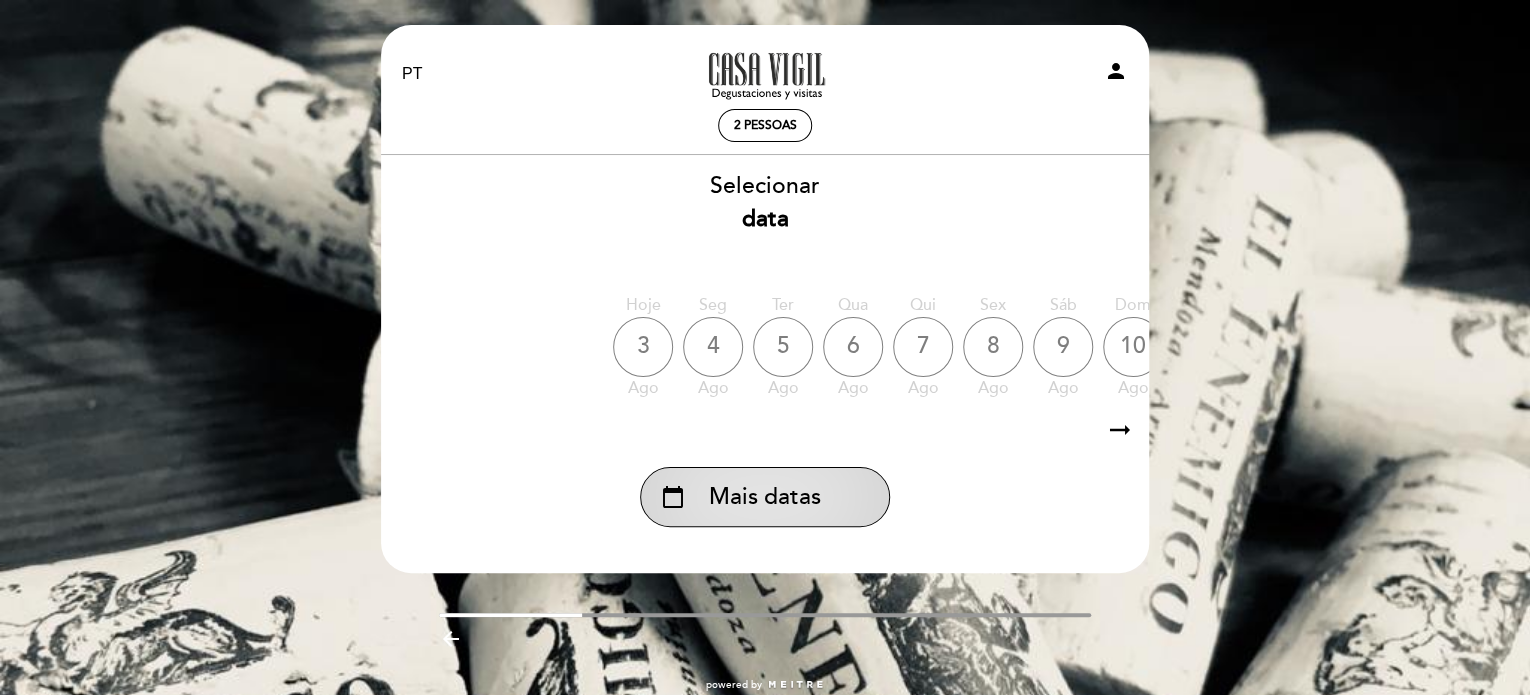 click on "Mais datas" at bounding box center (765, 497) 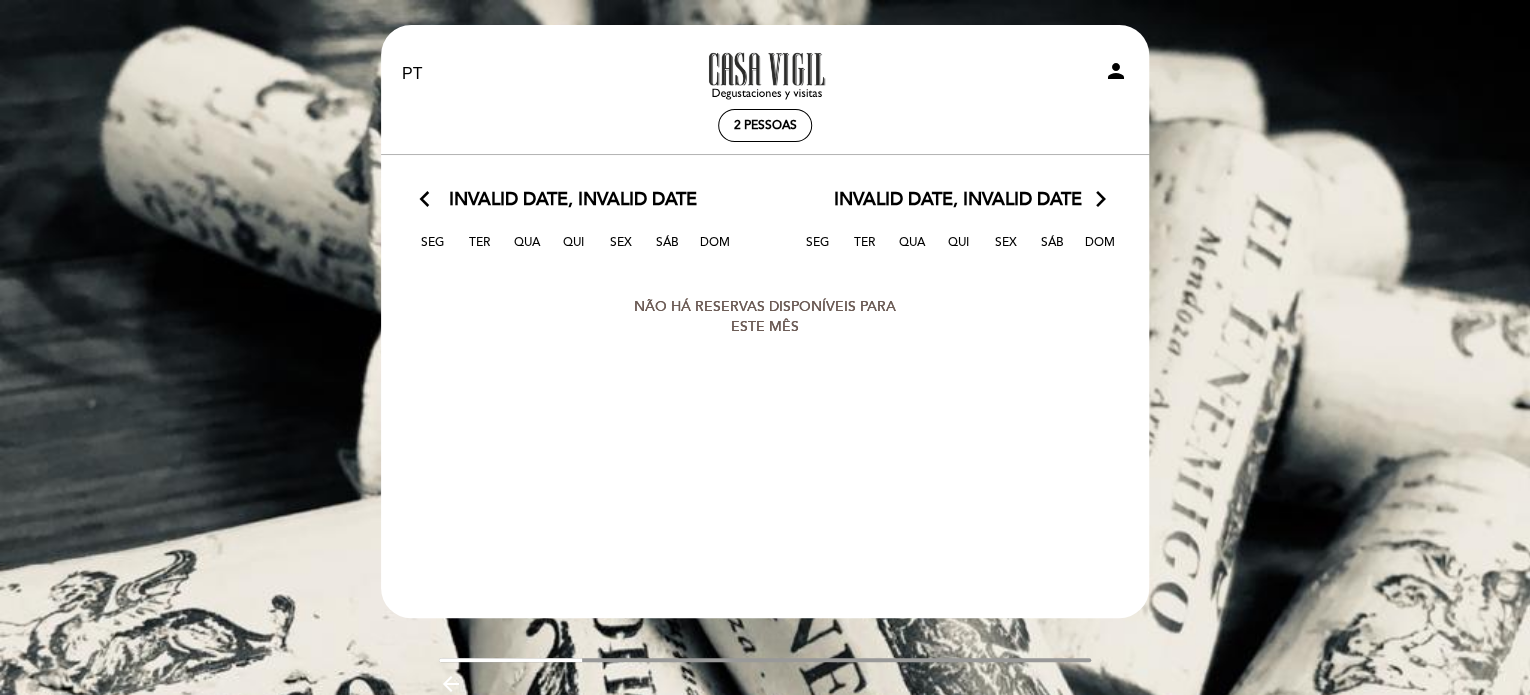 click on "arrow_back_ios" at bounding box center (429, 200) 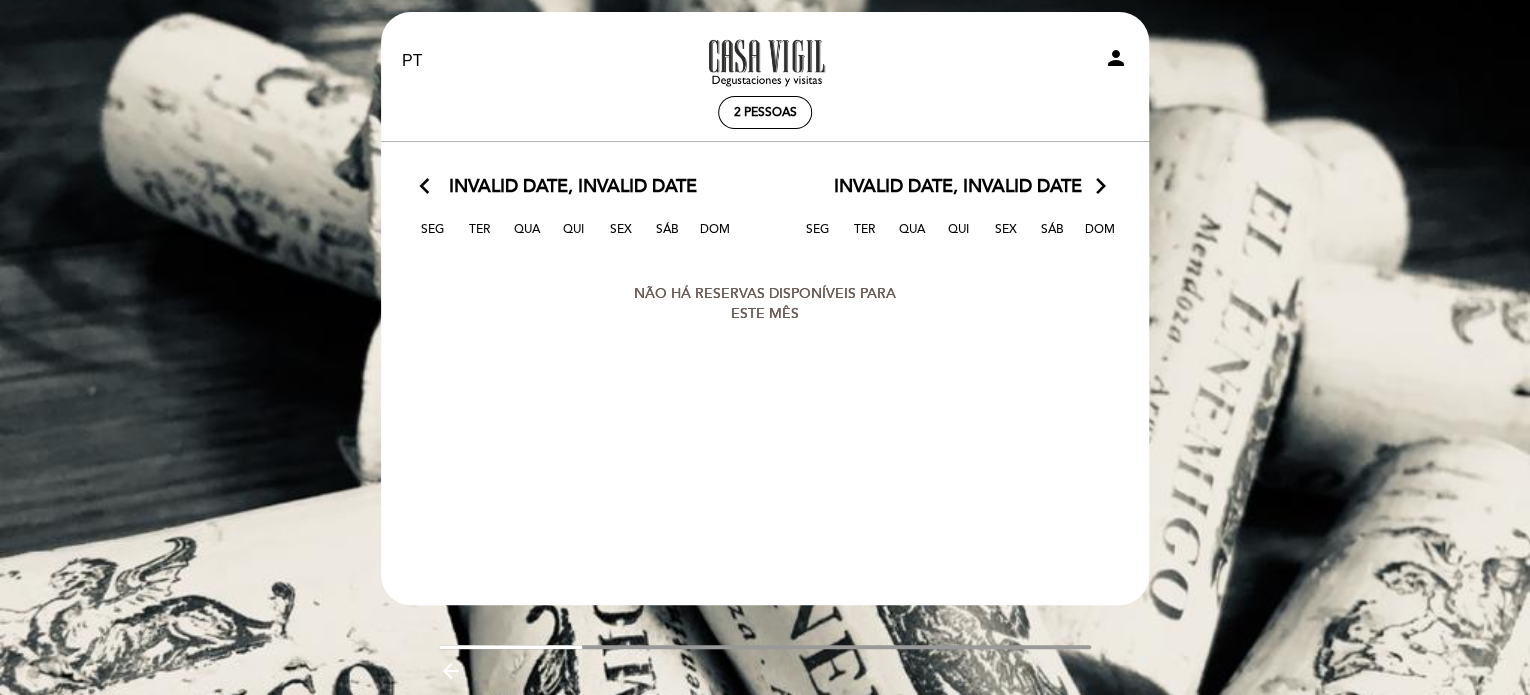 scroll, scrollTop: 0, scrollLeft: 0, axis: both 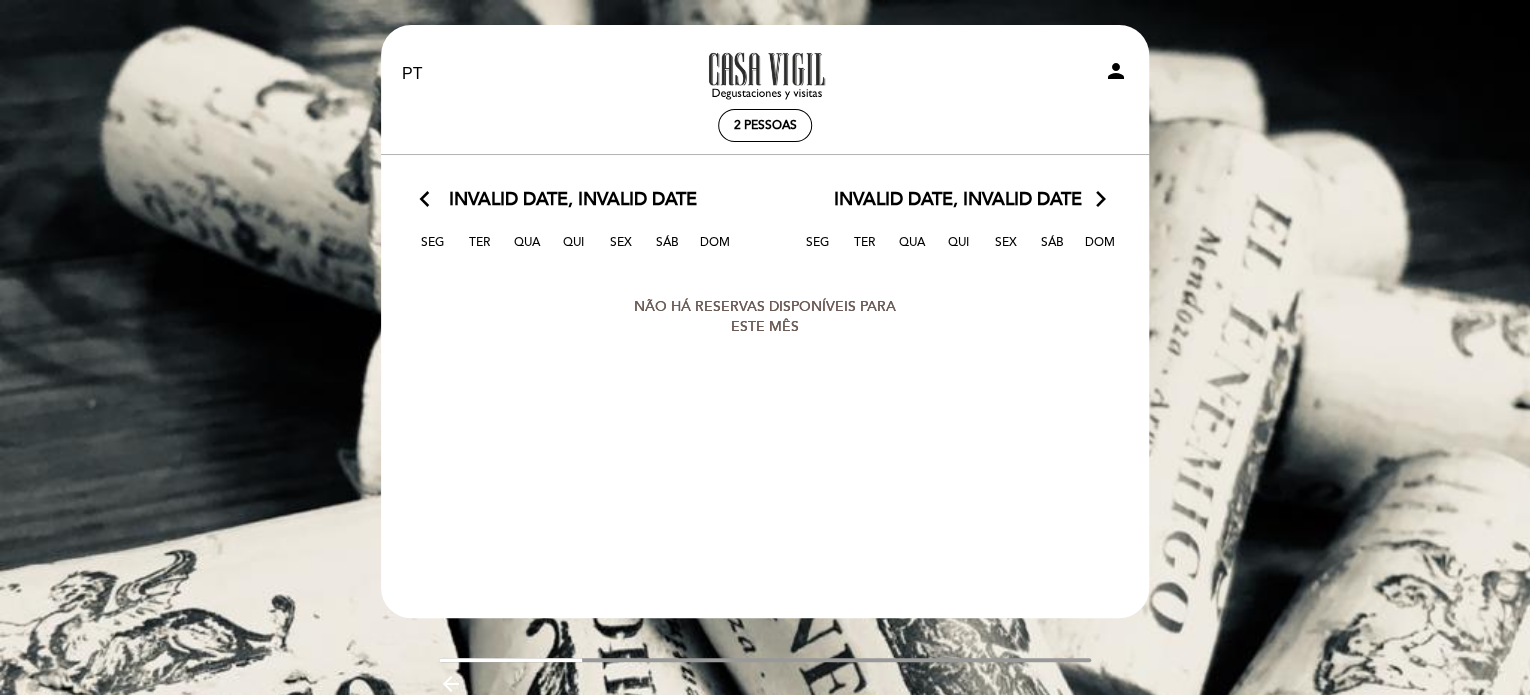 click on "Bem vindo, [NAME]
Mudar usuário
Fazer uma reserva" at bounding box center [765, 403] 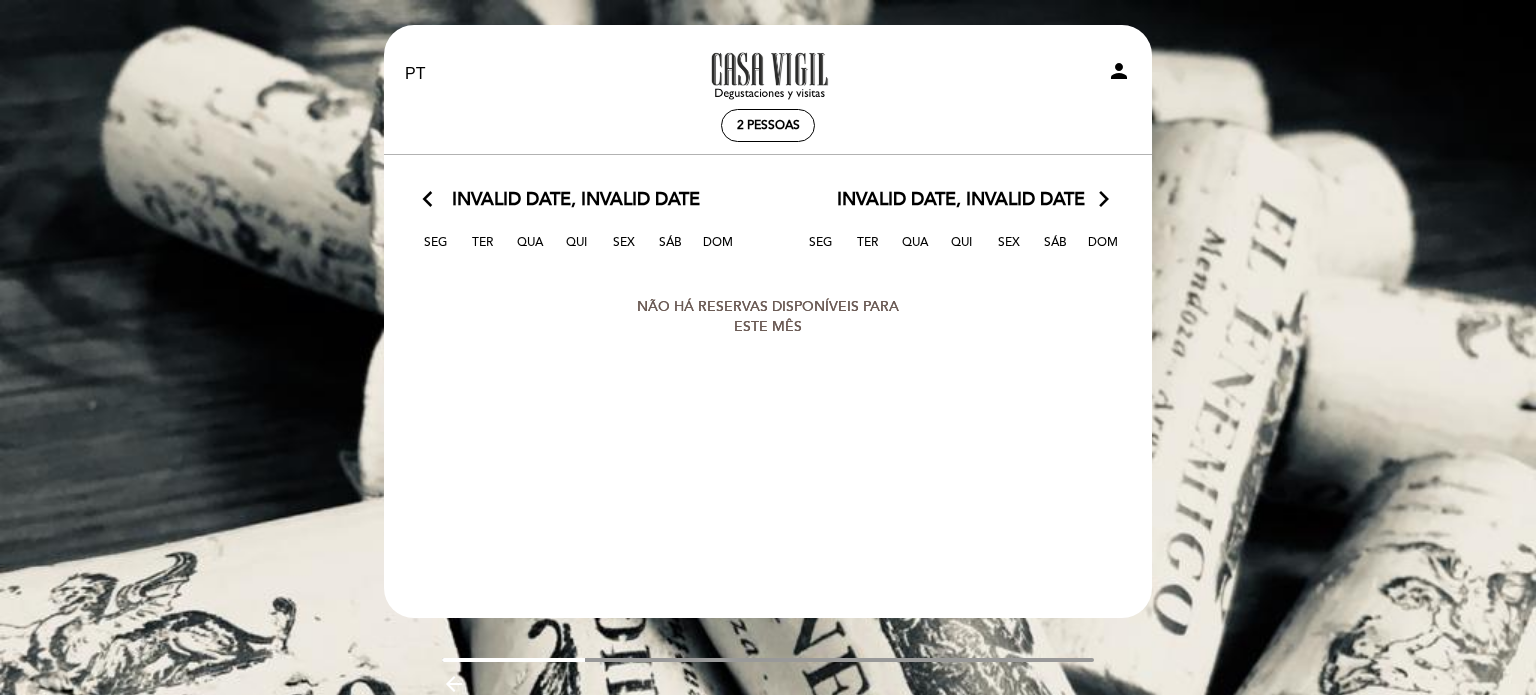 select on "pt" 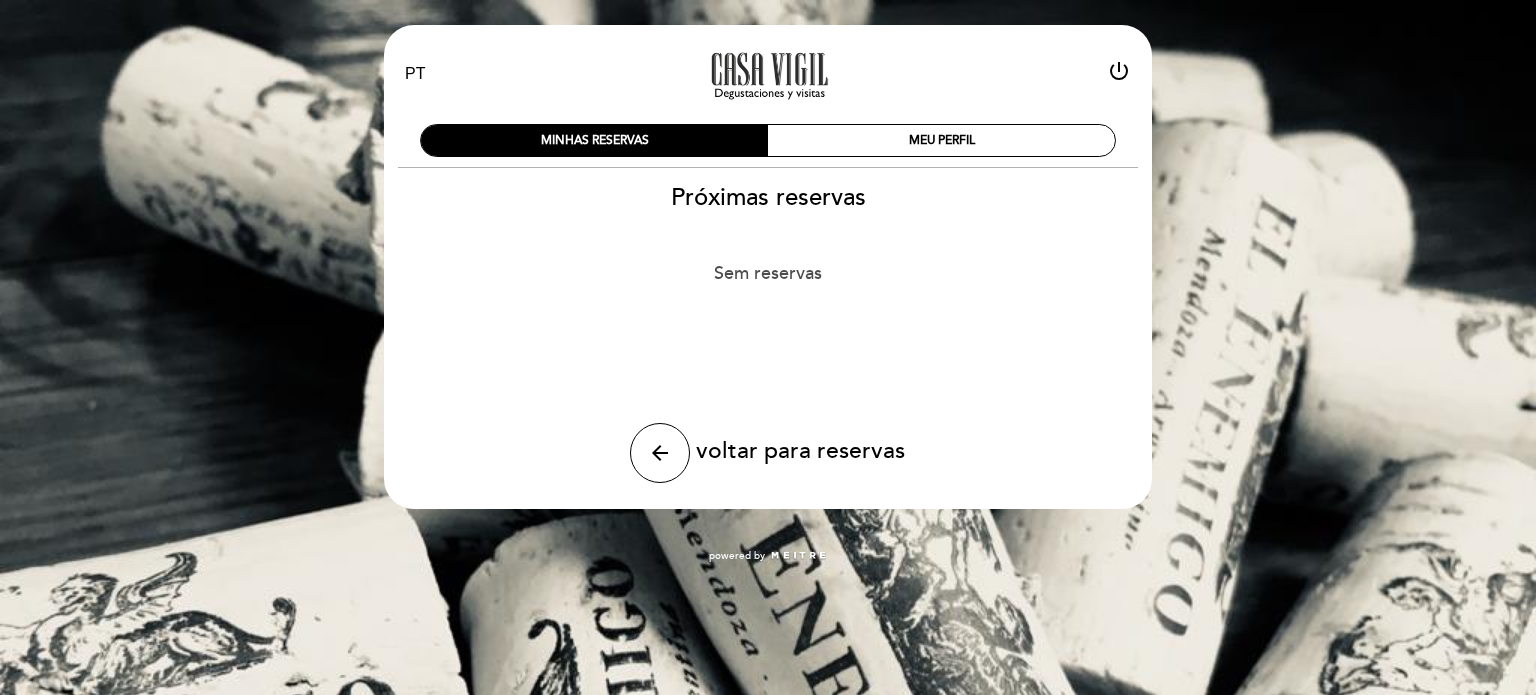 click on "voltar para reservas" at bounding box center (800, 451) 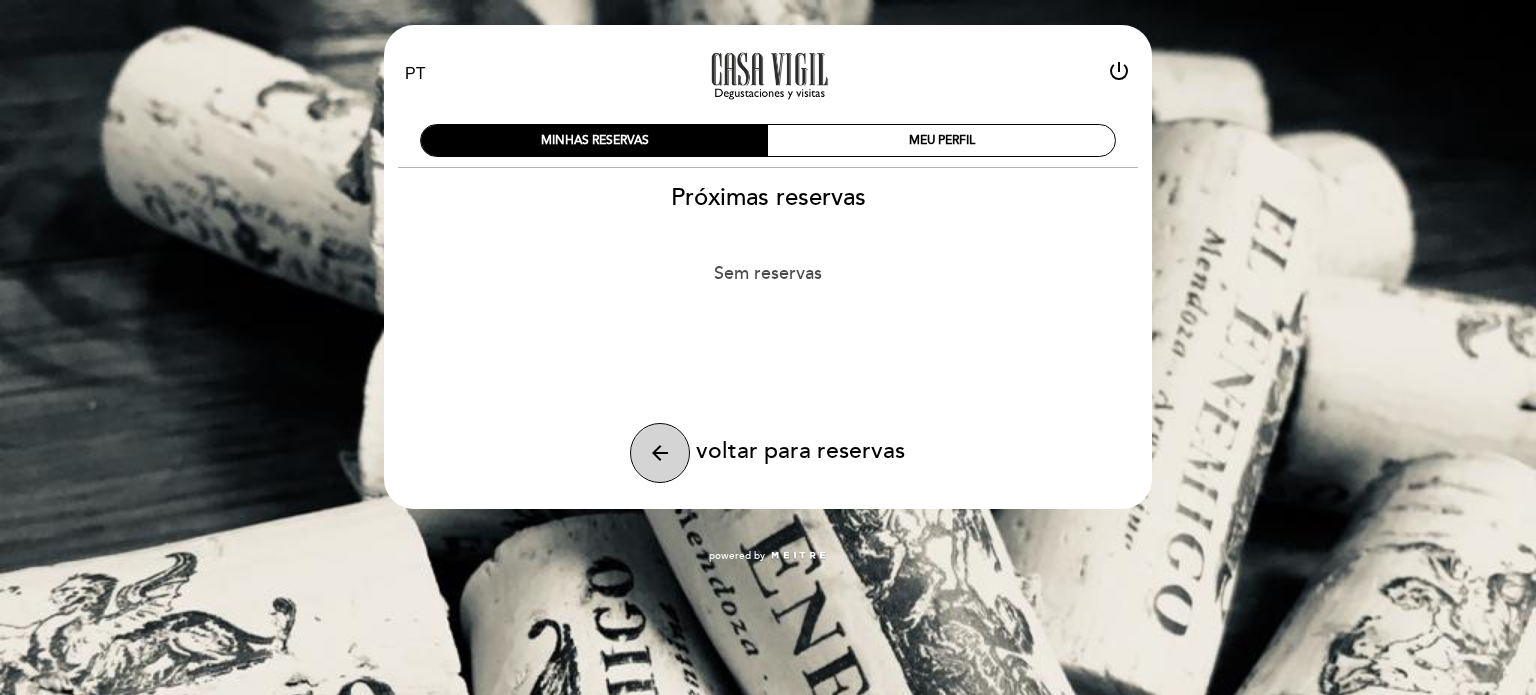 click on "arrow_back" at bounding box center (660, 453) 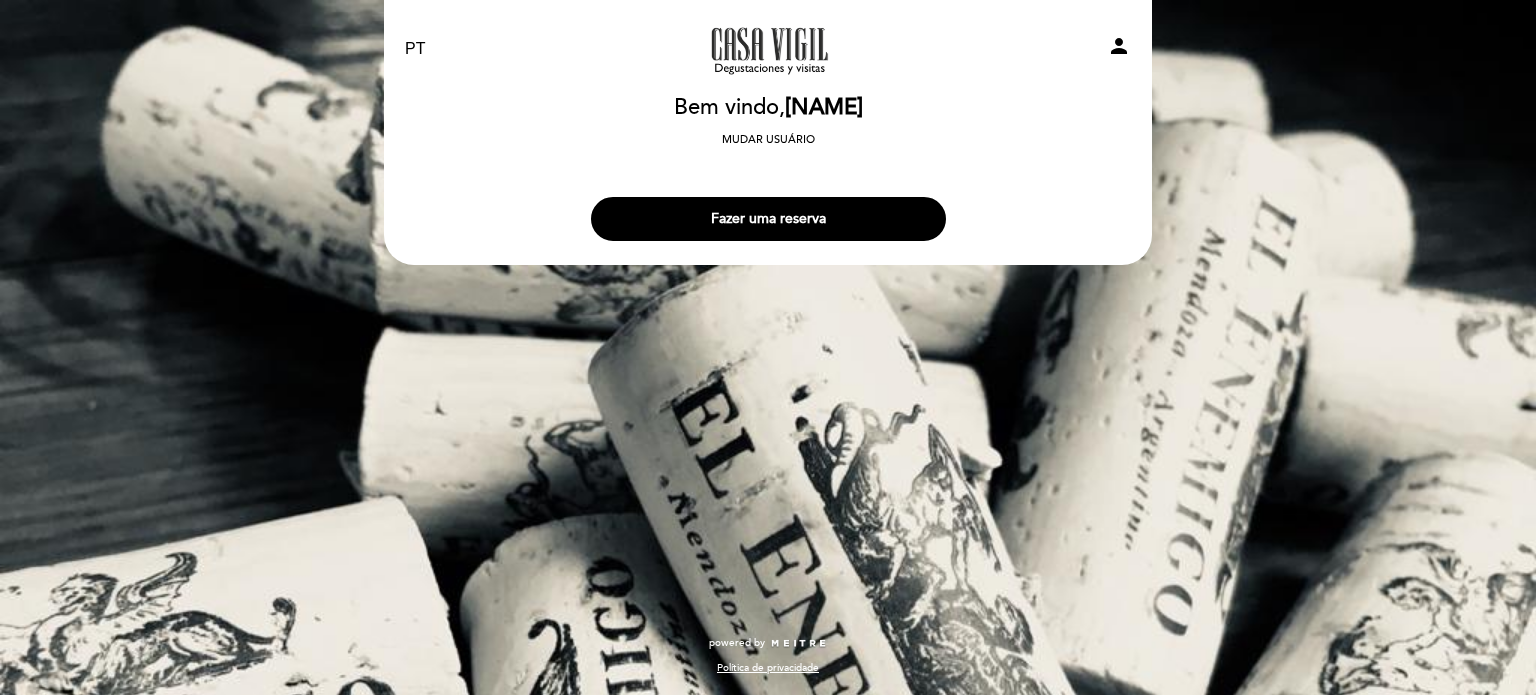 click on "Fazer uma reserva" at bounding box center (768, 219) 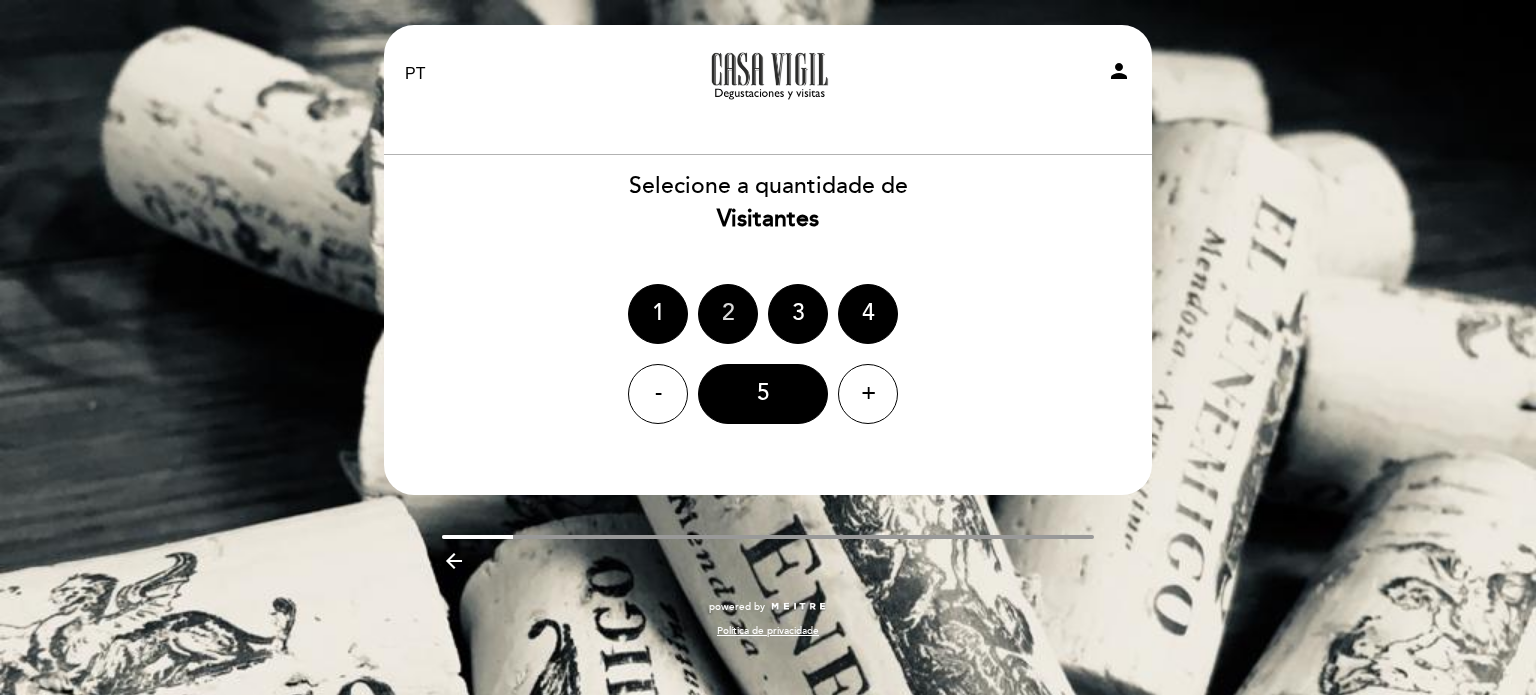 click on "2" at bounding box center [728, 314] 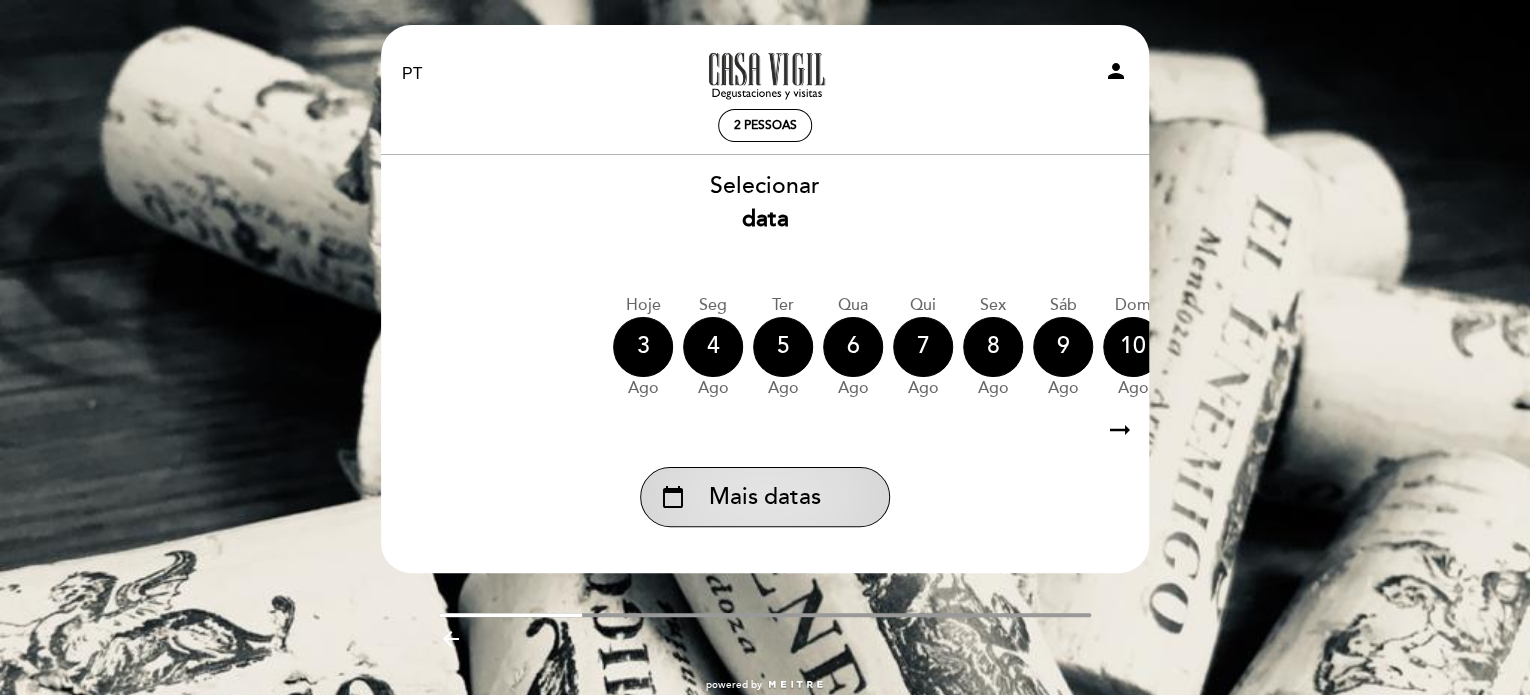 click on "Mais datas" at bounding box center (765, 497) 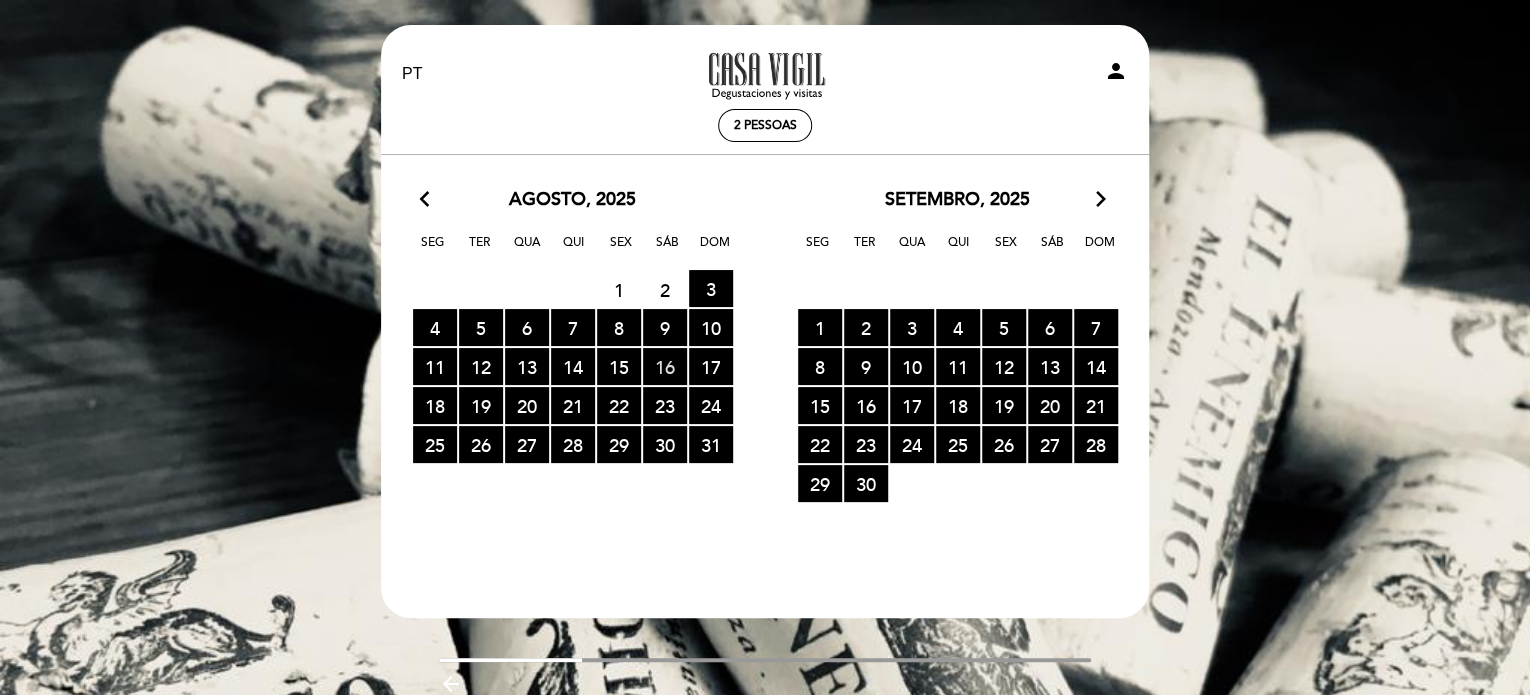 click on "16
RESERVAS DISPONÍVEIS" at bounding box center [665, 366] 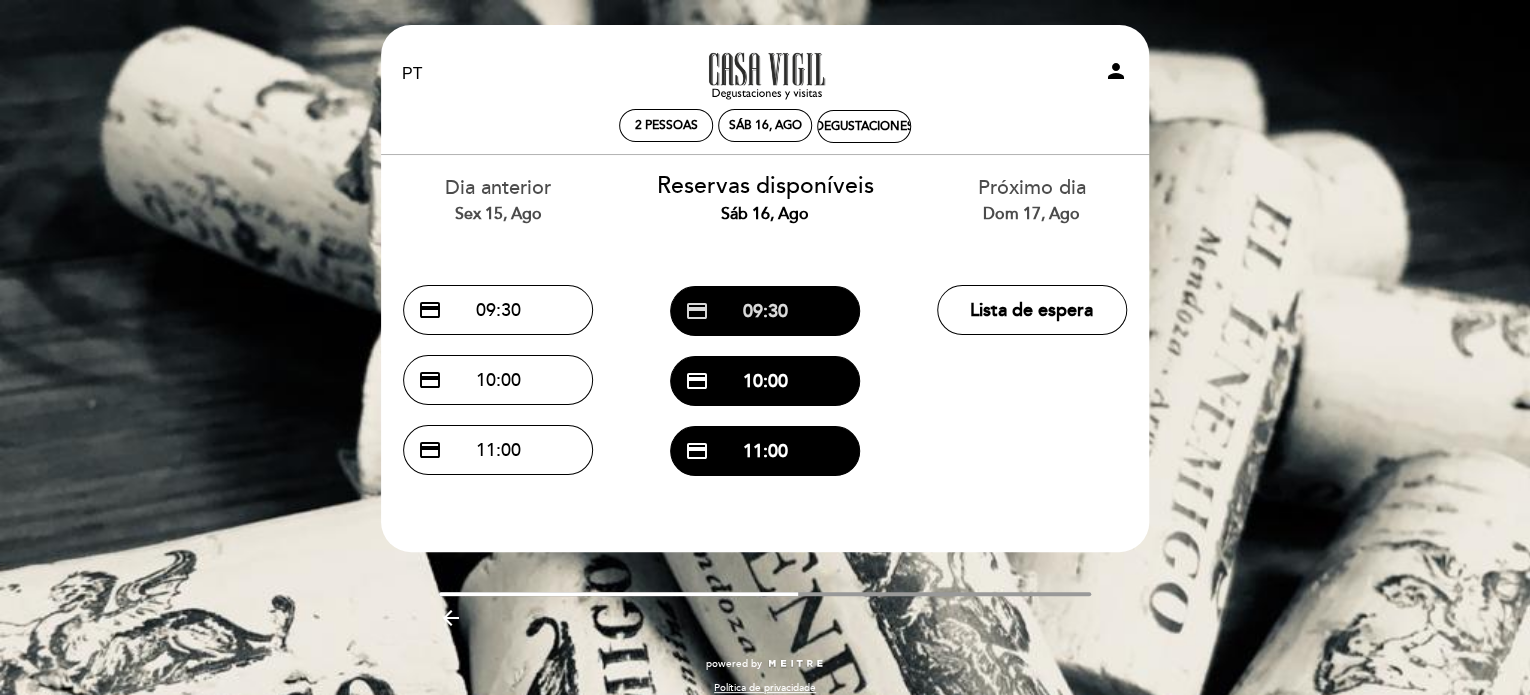 click on "credit_card
09:30" at bounding box center (765, 311) 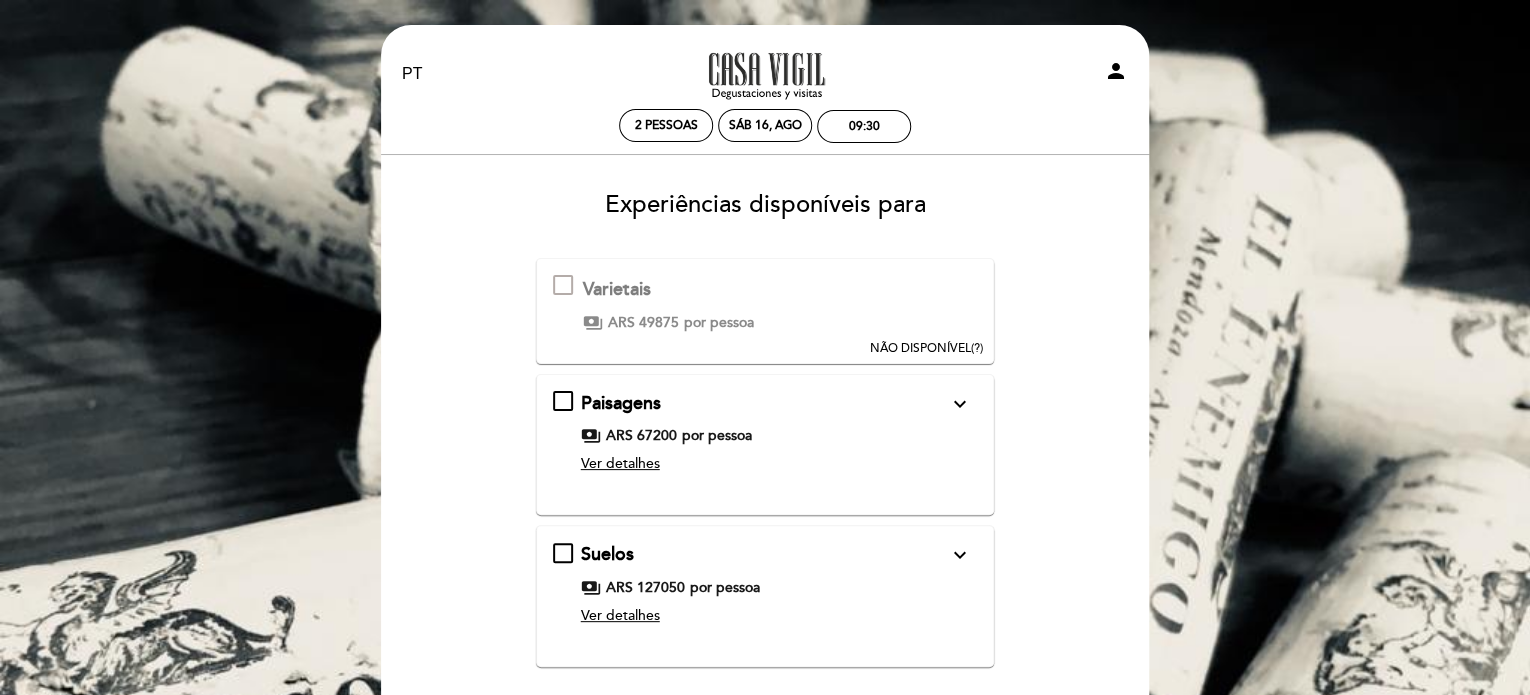 click on "Ver detalhes" at bounding box center [620, 463] 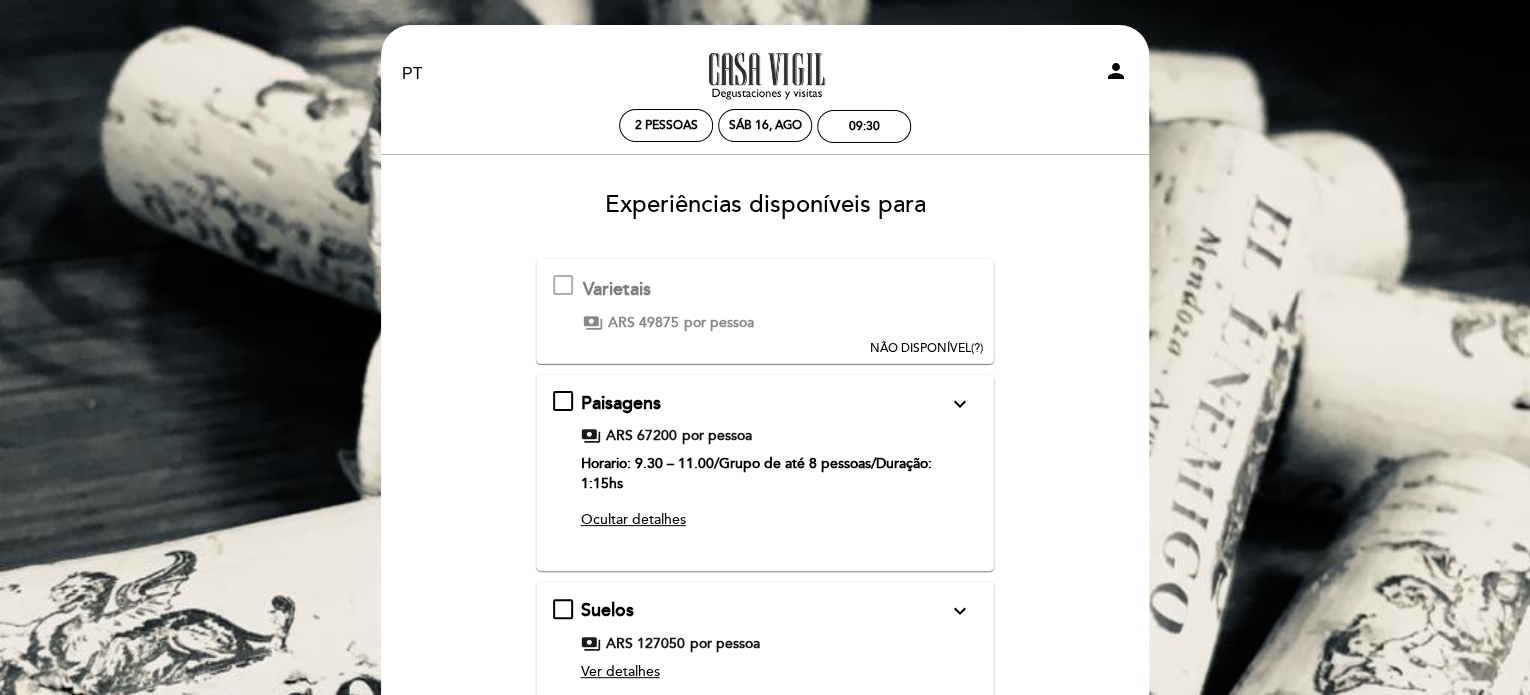 click on "Ocultar detalhes" at bounding box center [633, 519] 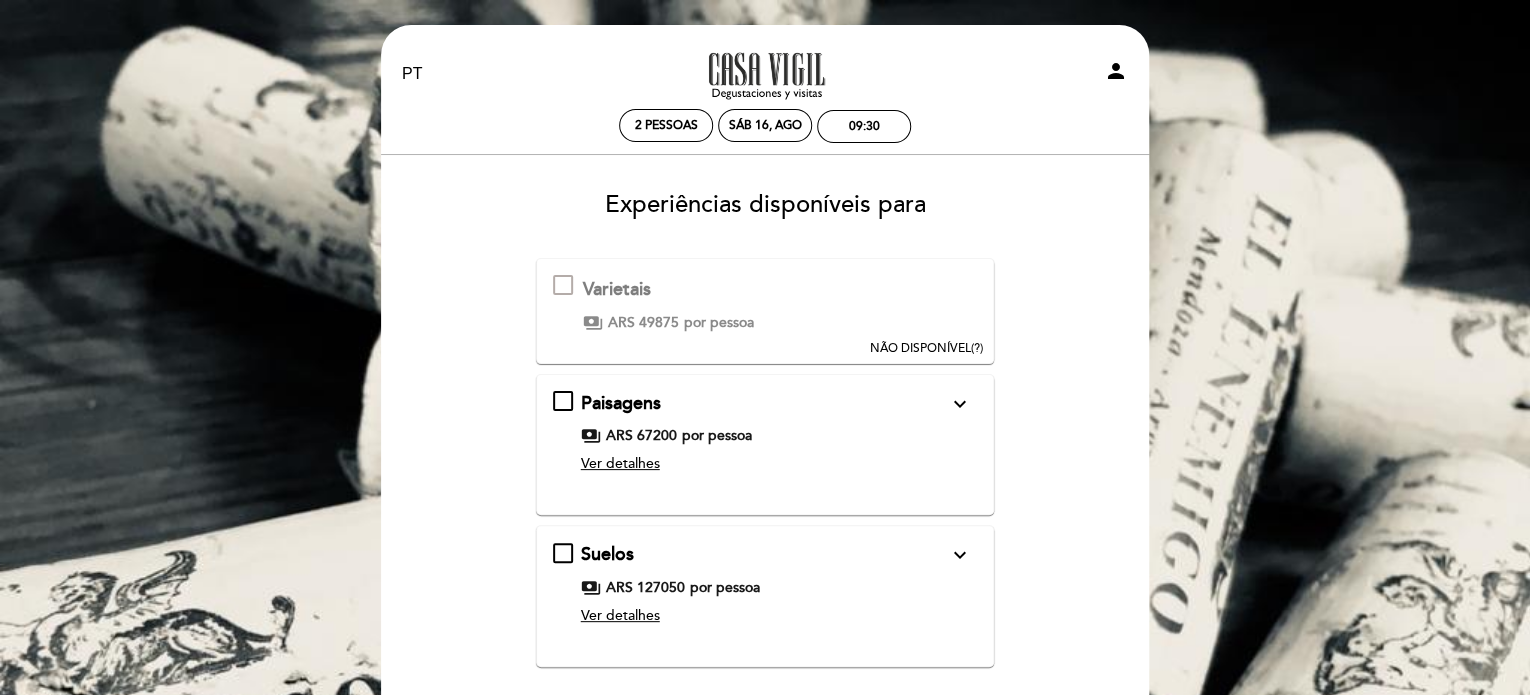 click on "Ver detalhes" at bounding box center [620, 463] 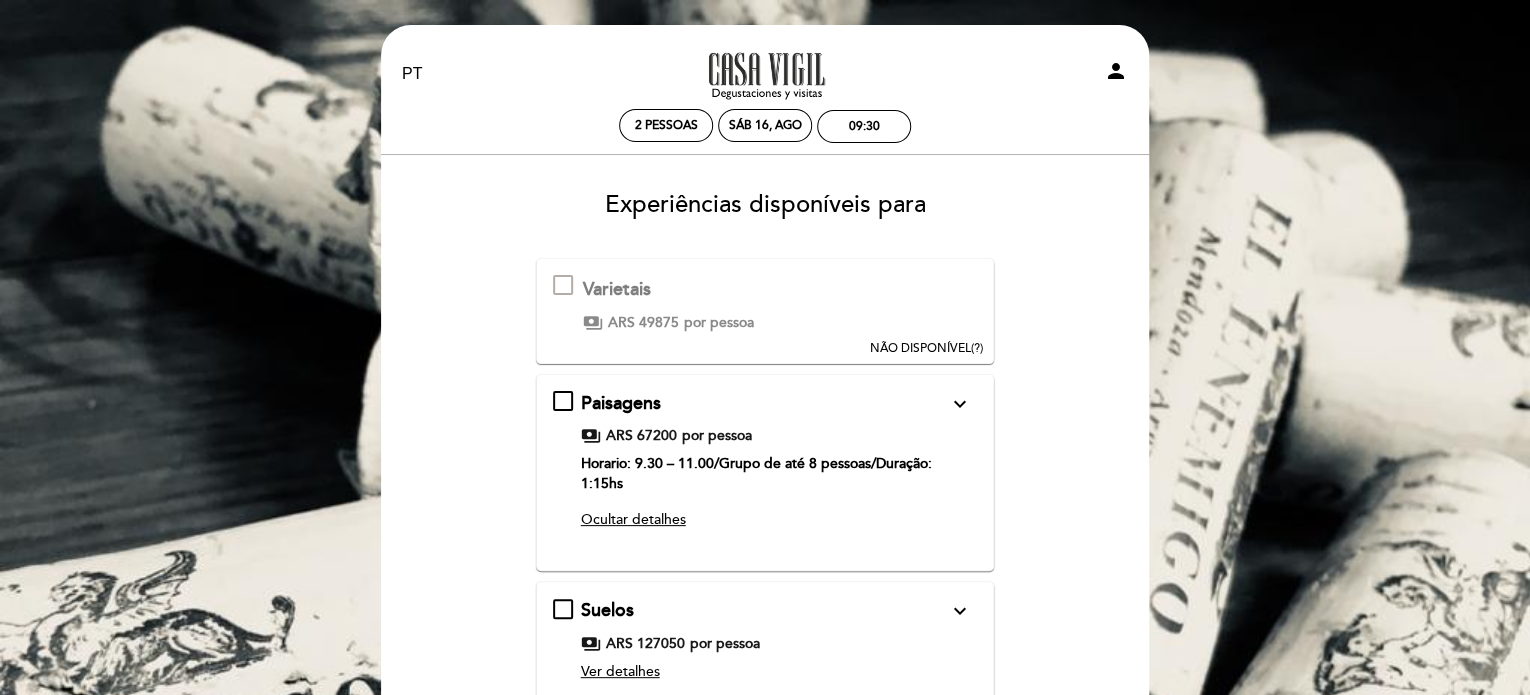 click on "expand_more" at bounding box center (959, 404) 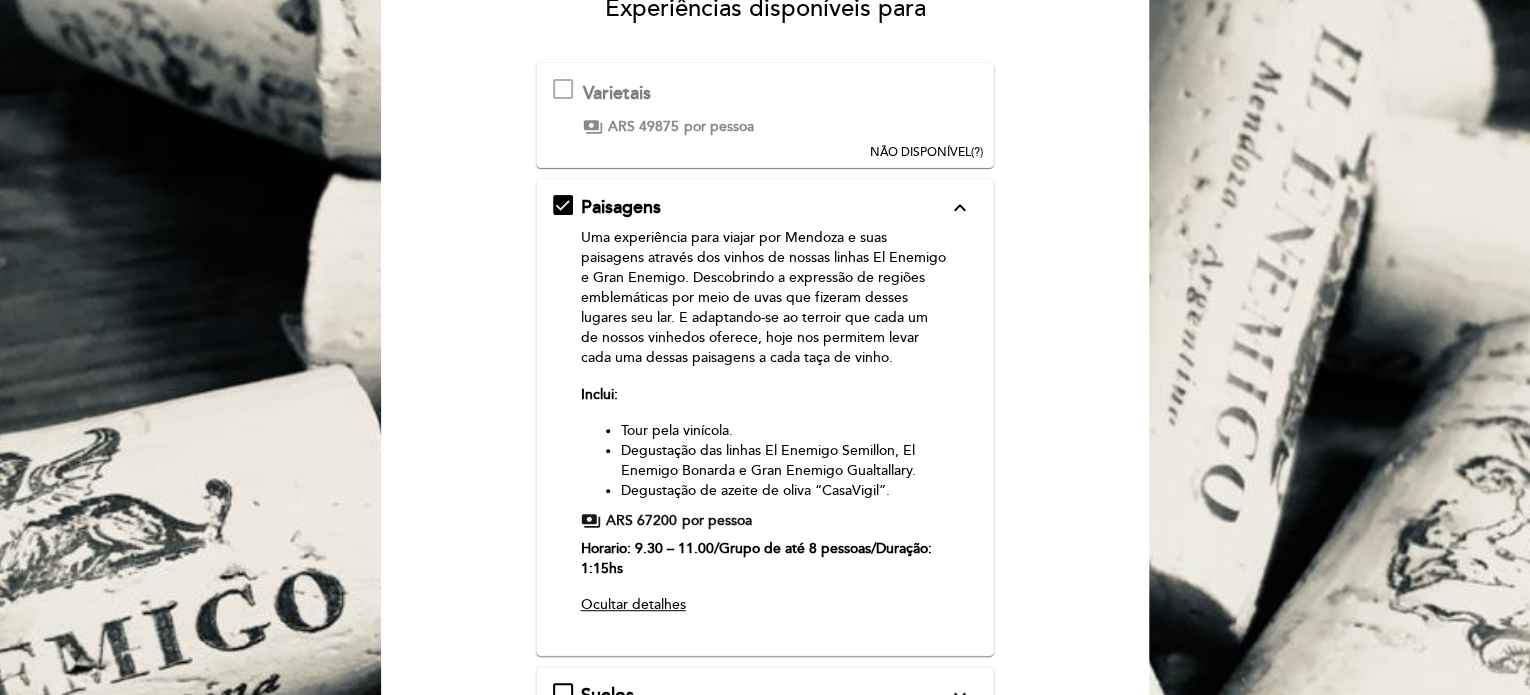 scroll, scrollTop: 201, scrollLeft: 0, axis: vertical 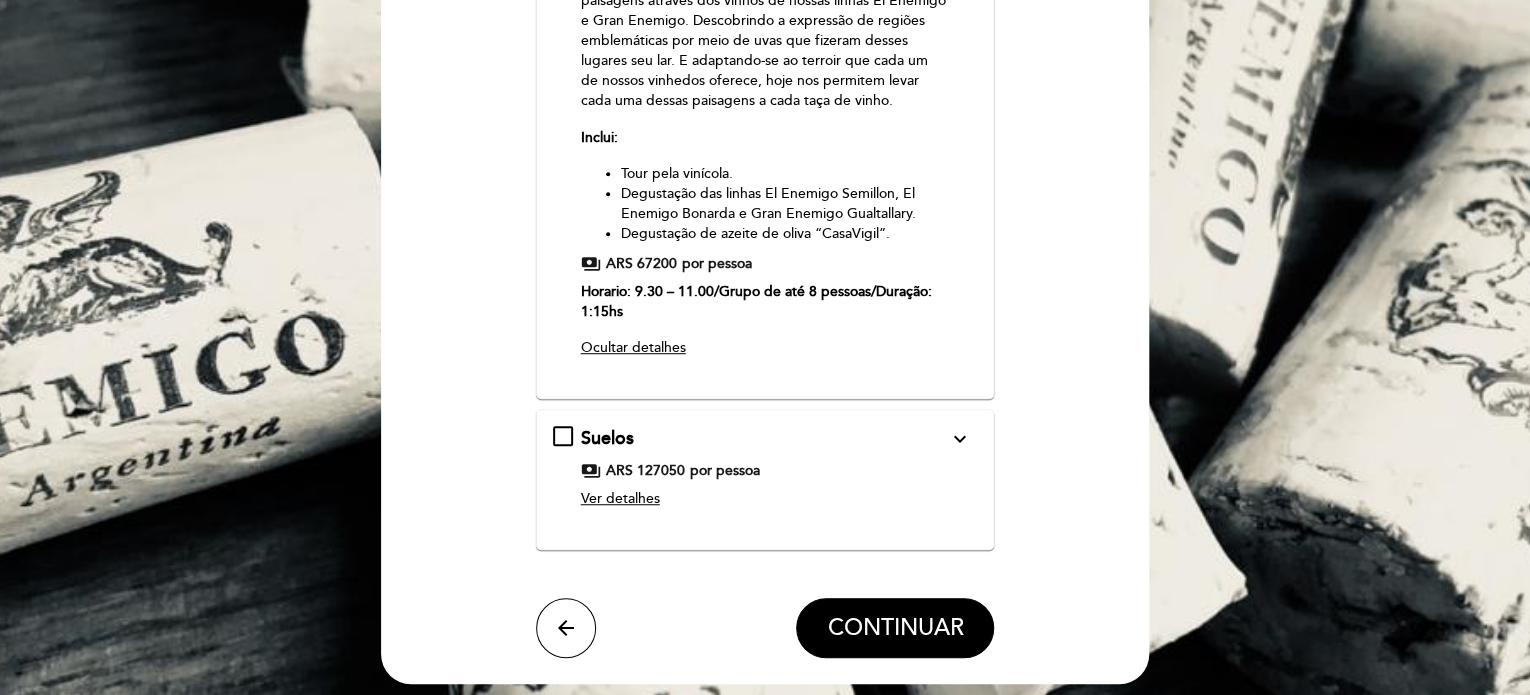 click on "expand_more" at bounding box center (959, 439) 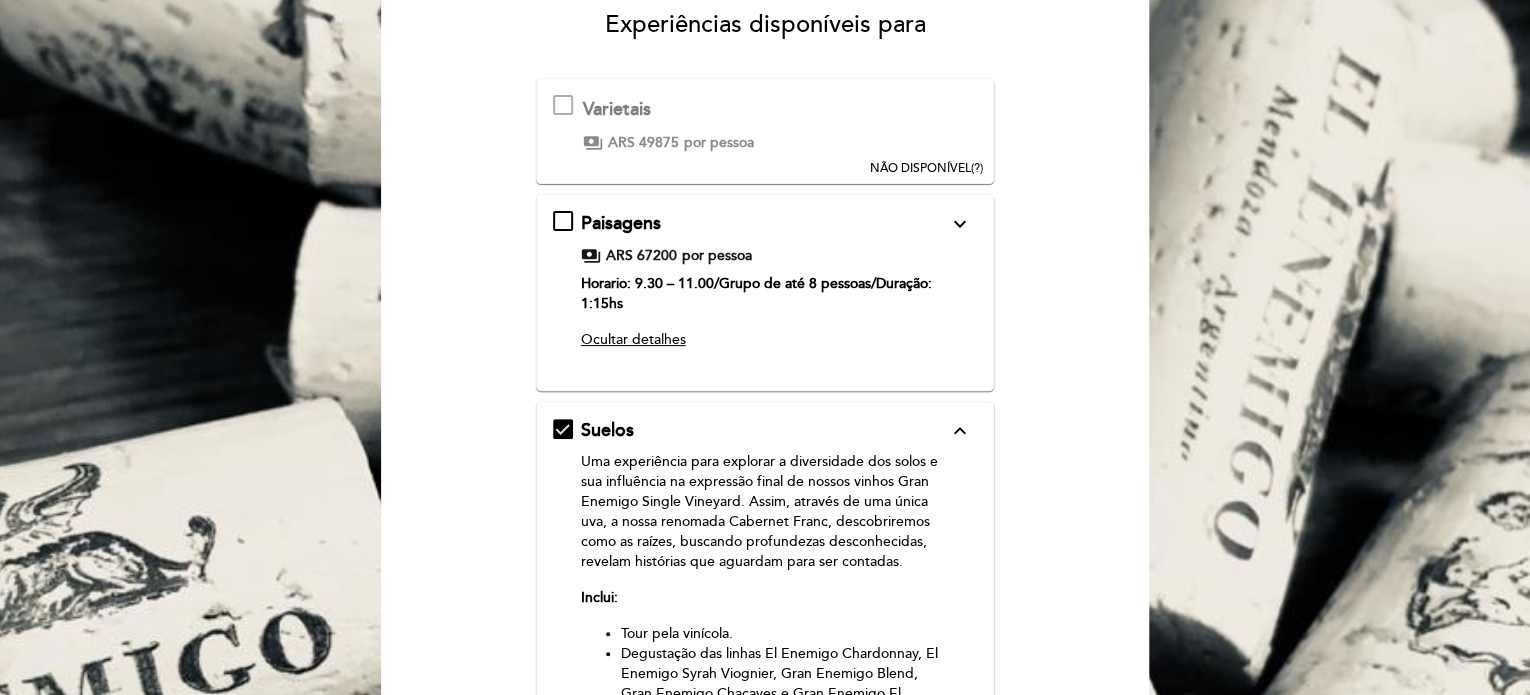 scroll, scrollTop: 180, scrollLeft: 0, axis: vertical 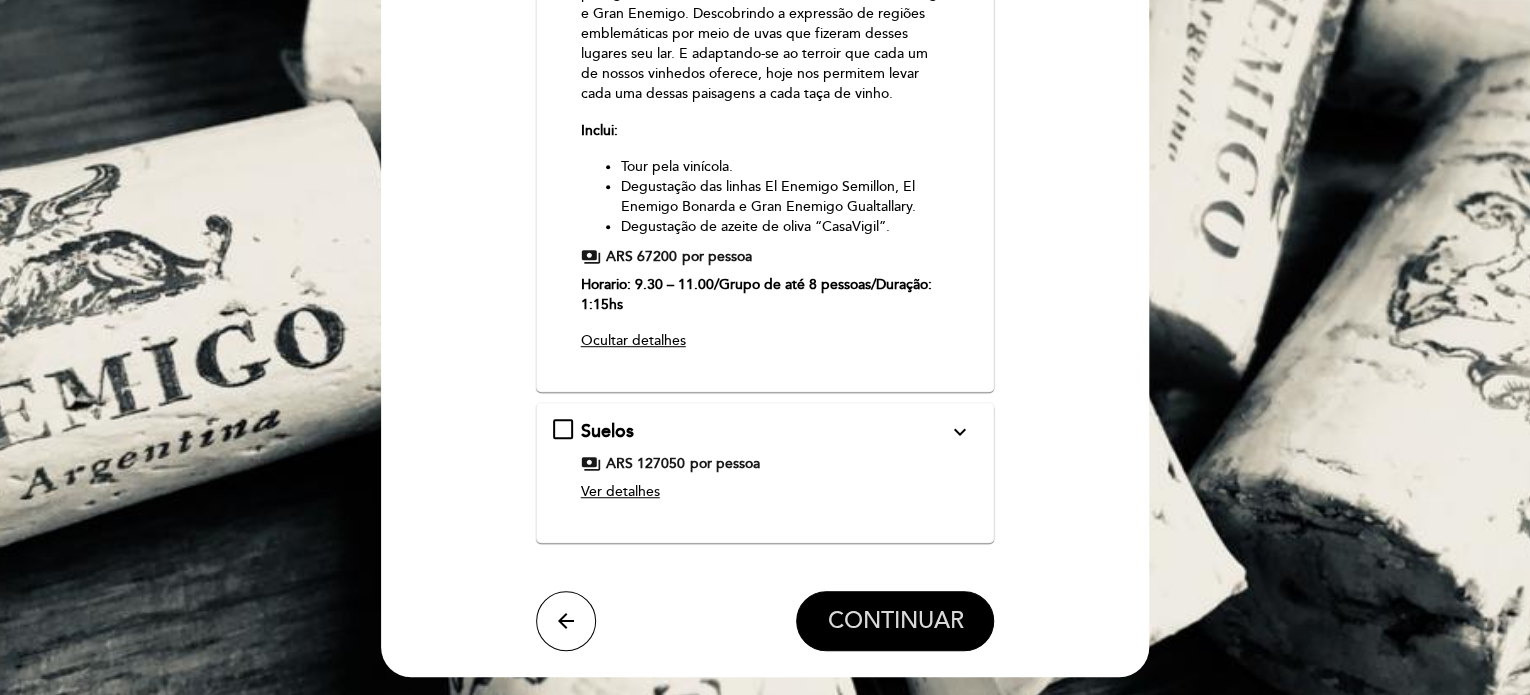 click on "CONTINUAR" at bounding box center [895, 621] 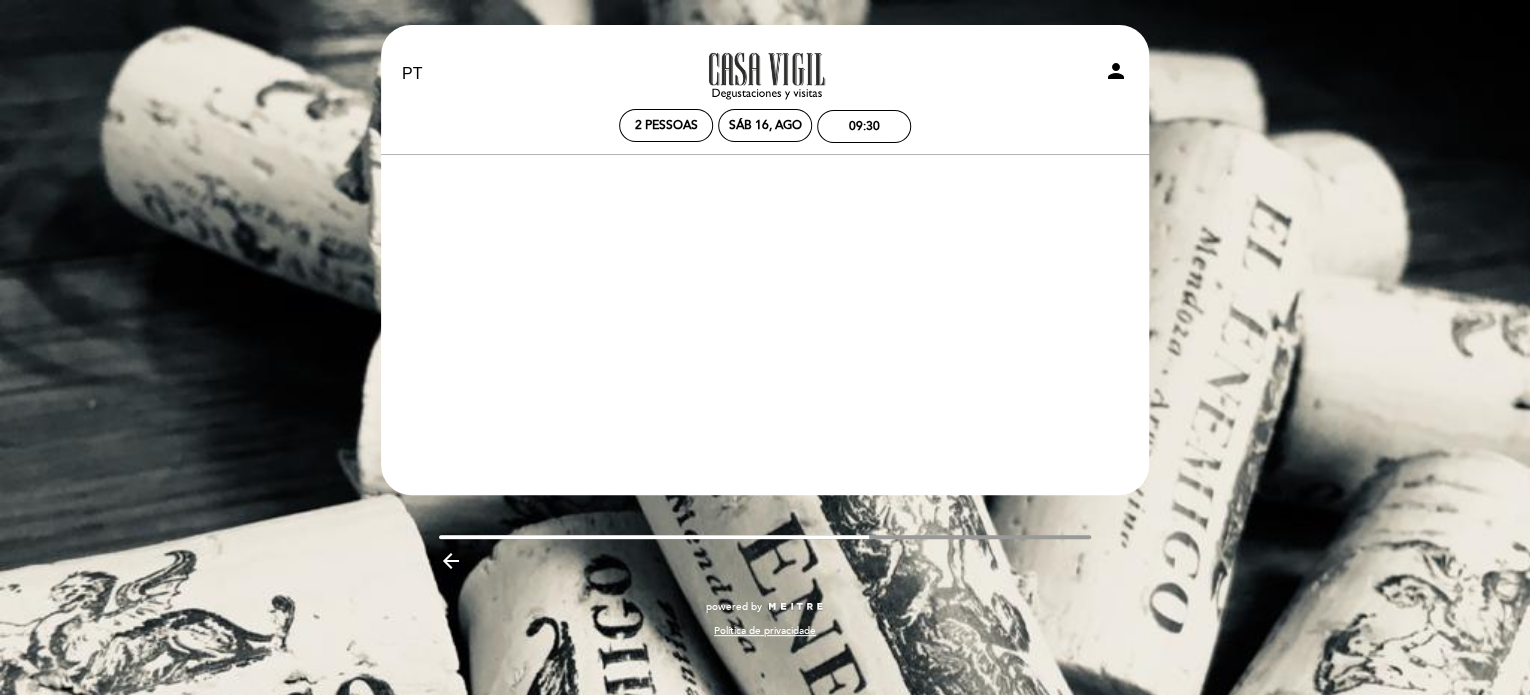 scroll, scrollTop: 0, scrollLeft: 0, axis: both 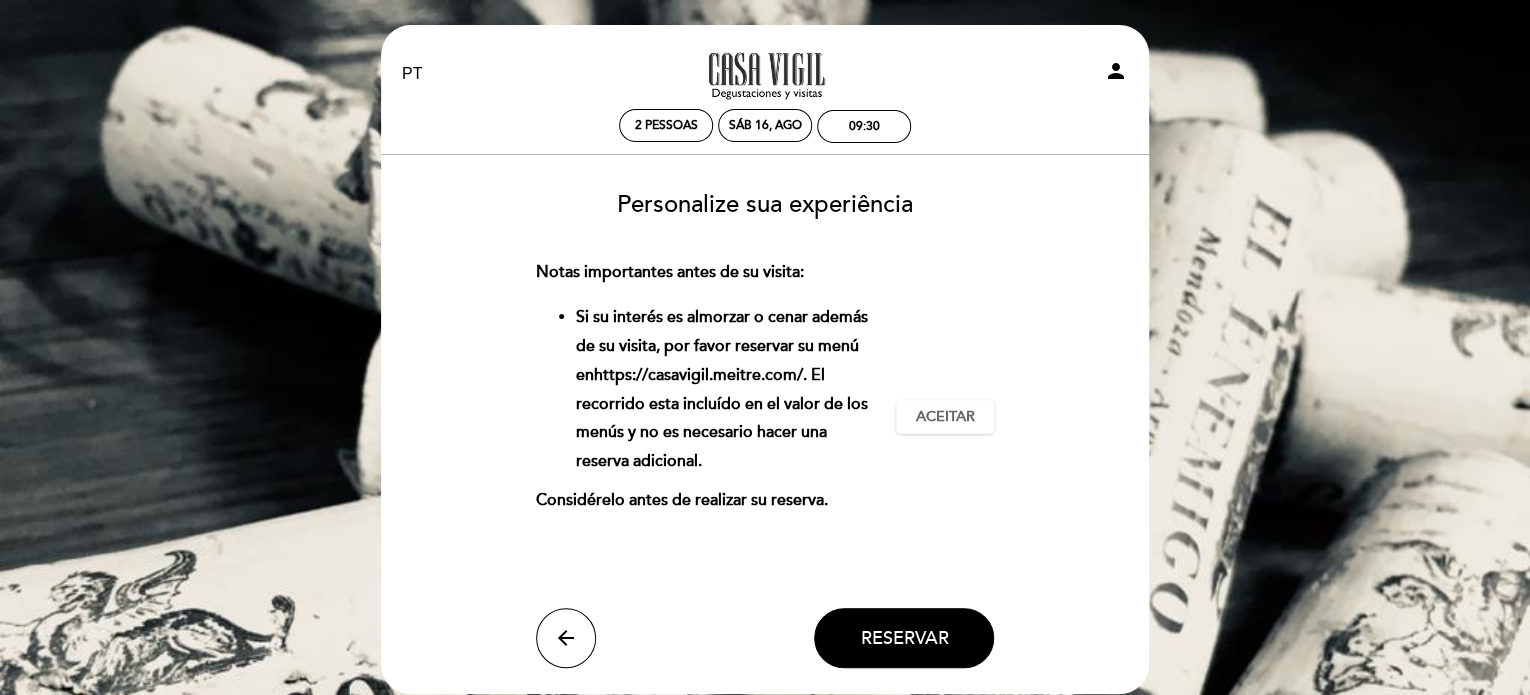 click on "EN
ES
PT" at bounding box center (413, 74) 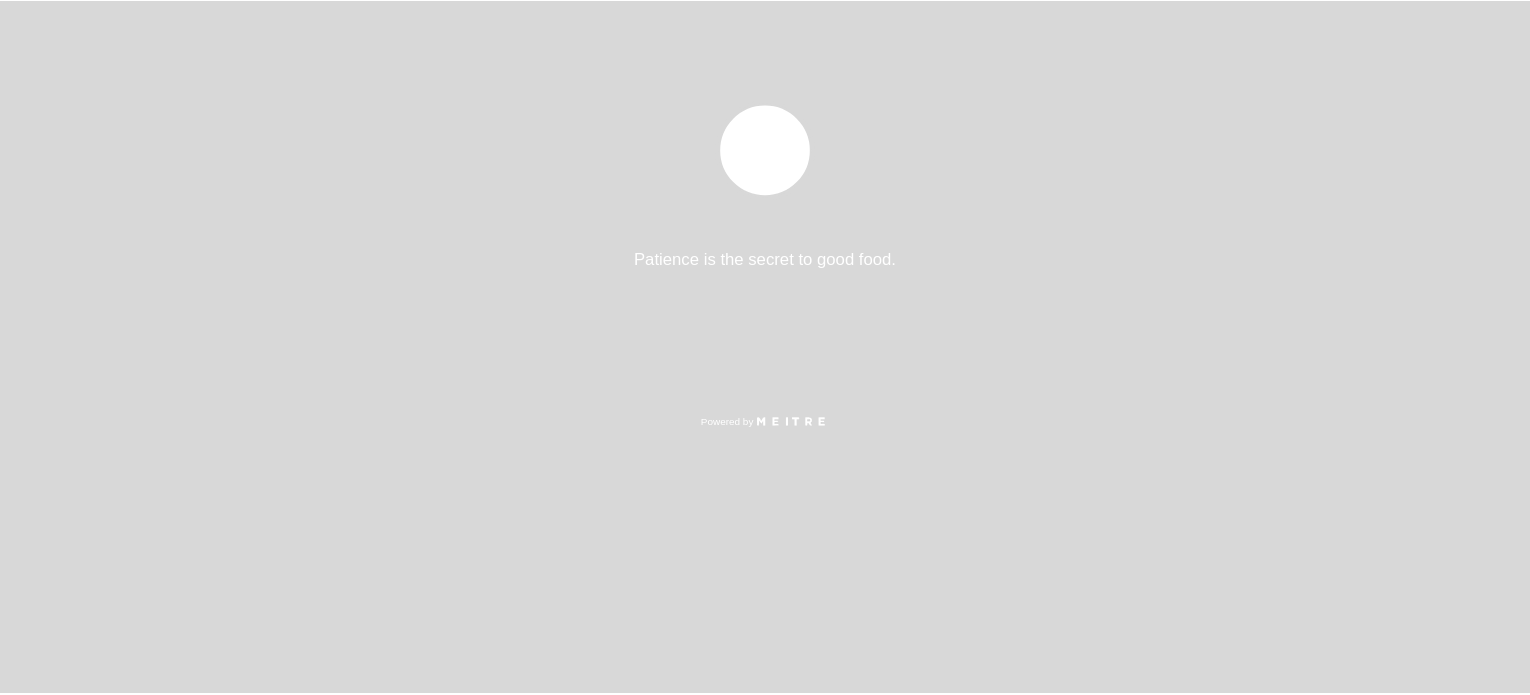 scroll, scrollTop: 0, scrollLeft: 0, axis: both 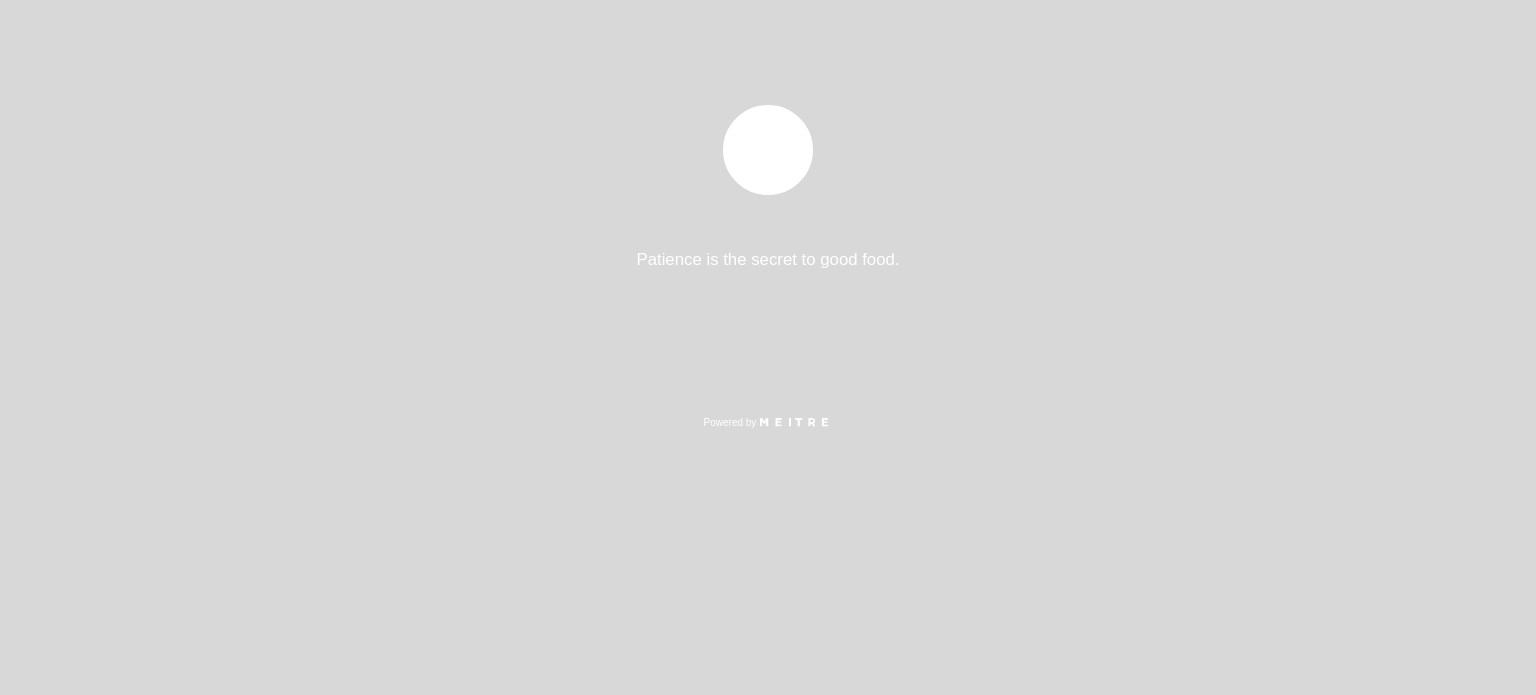 select on "pt" 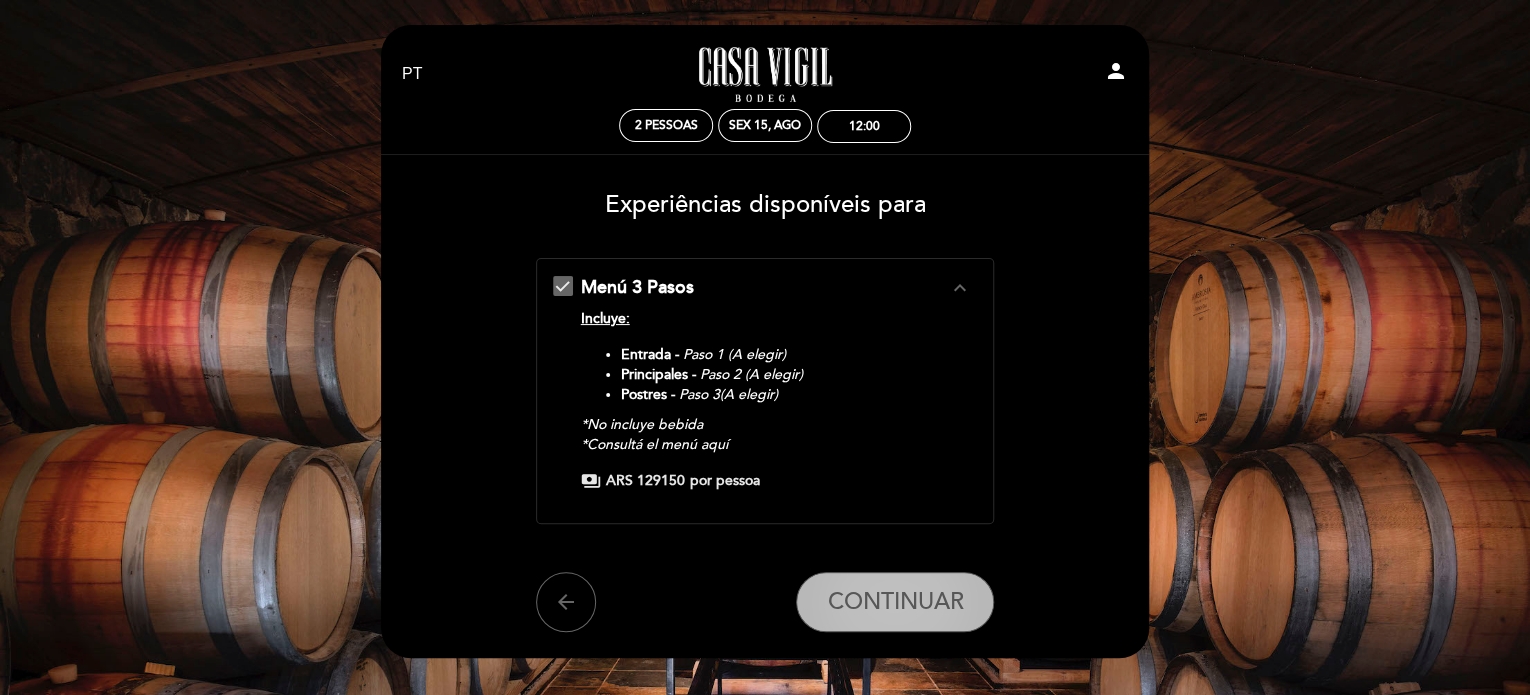 click on "CONTINUAR" at bounding box center [895, 602] 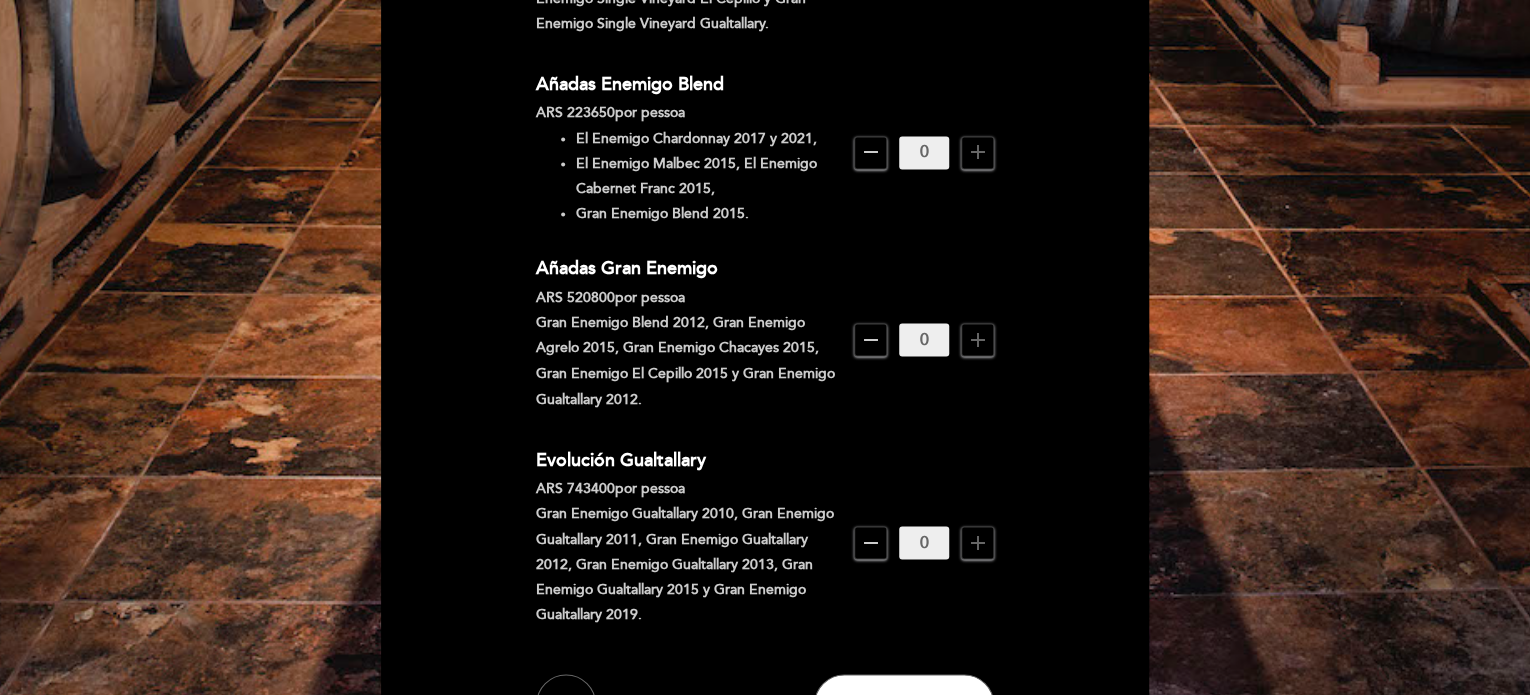 scroll, scrollTop: 1766, scrollLeft: 0, axis: vertical 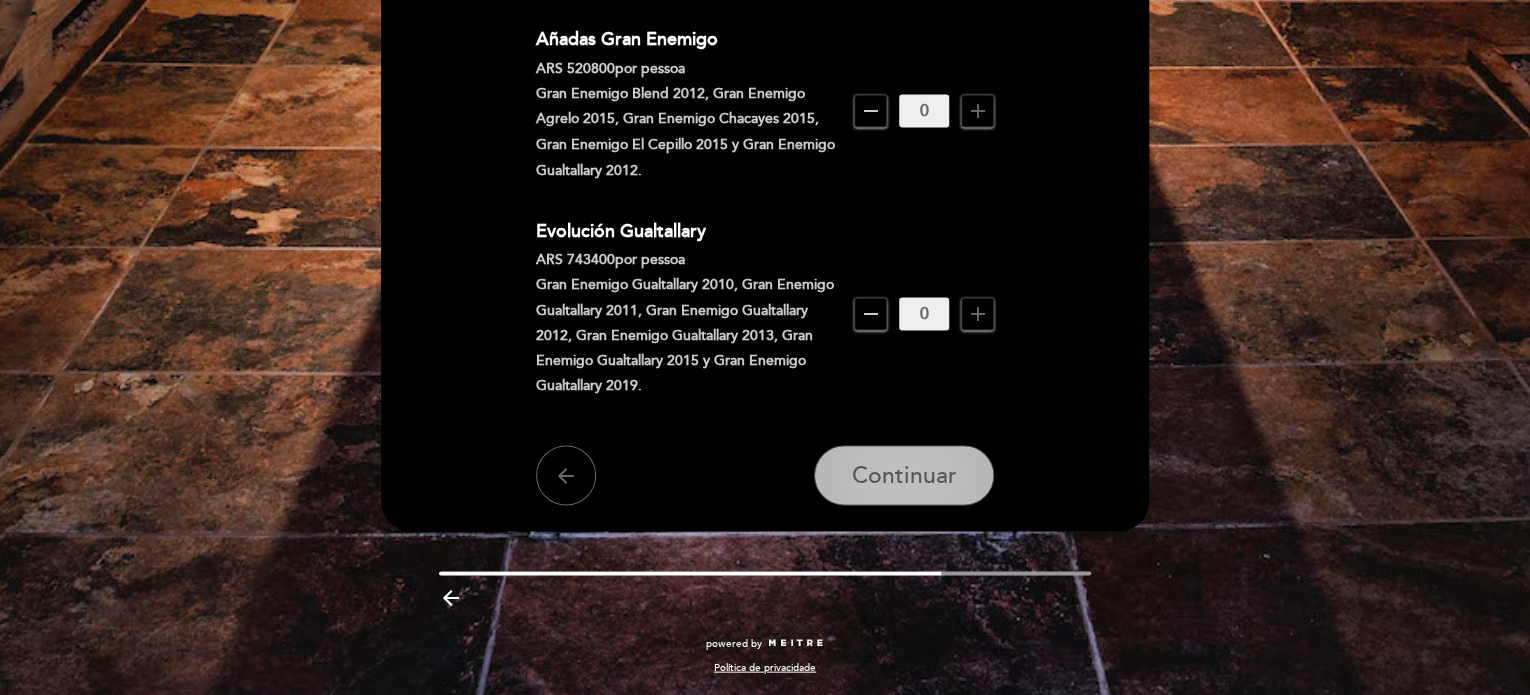 click on "Continuar" at bounding box center (904, 475) 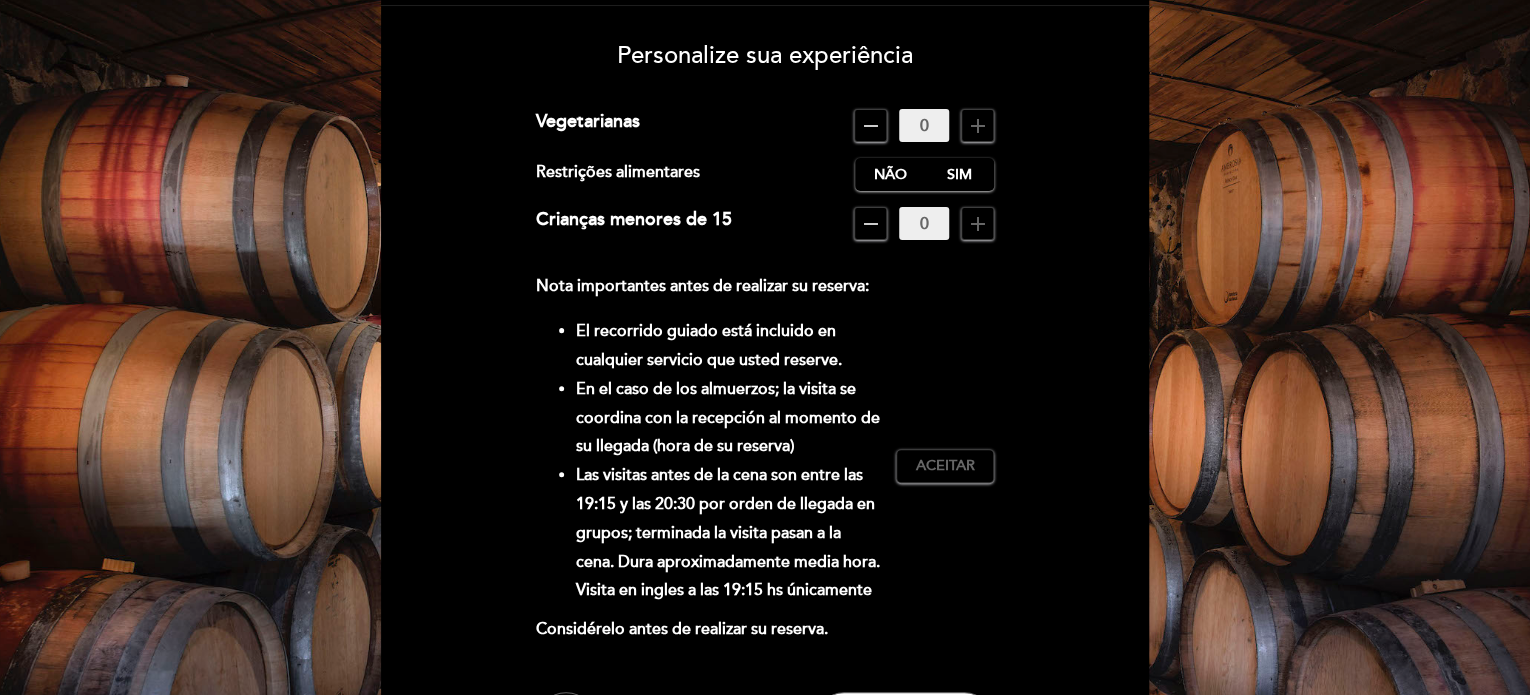 scroll, scrollTop: 152, scrollLeft: 0, axis: vertical 